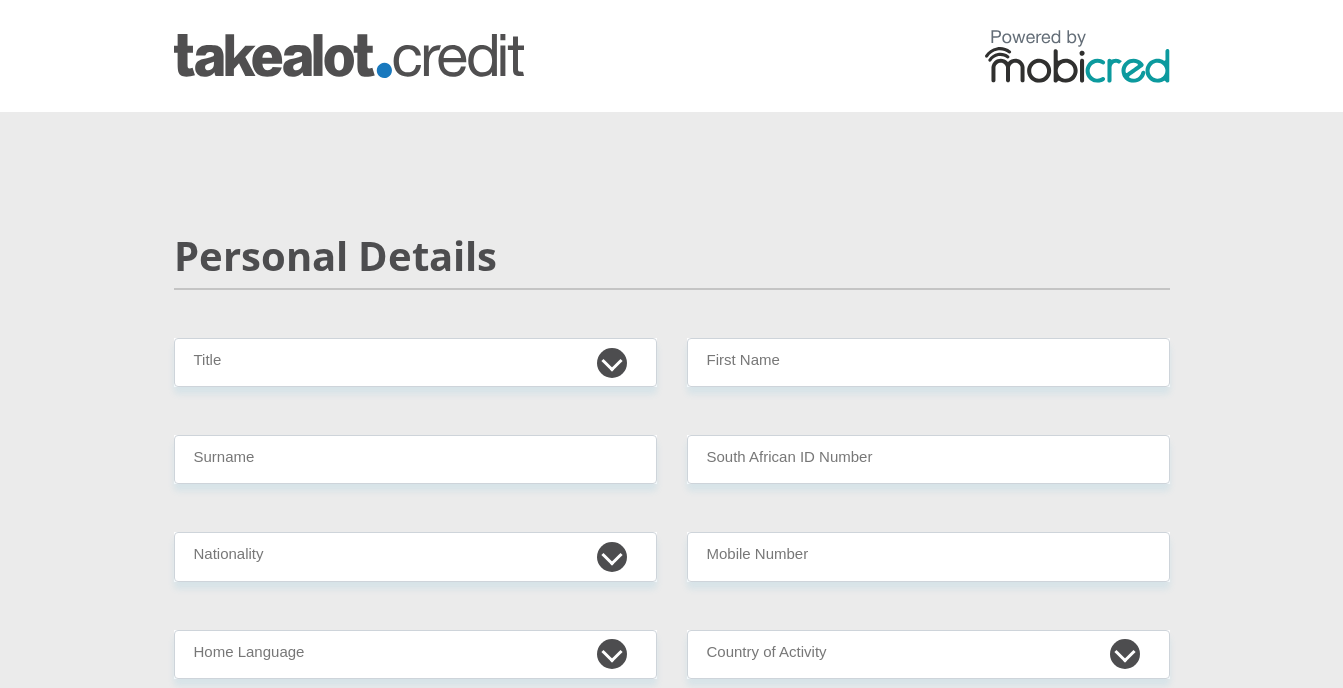 scroll, scrollTop: 0, scrollLeft: 0, axis: both 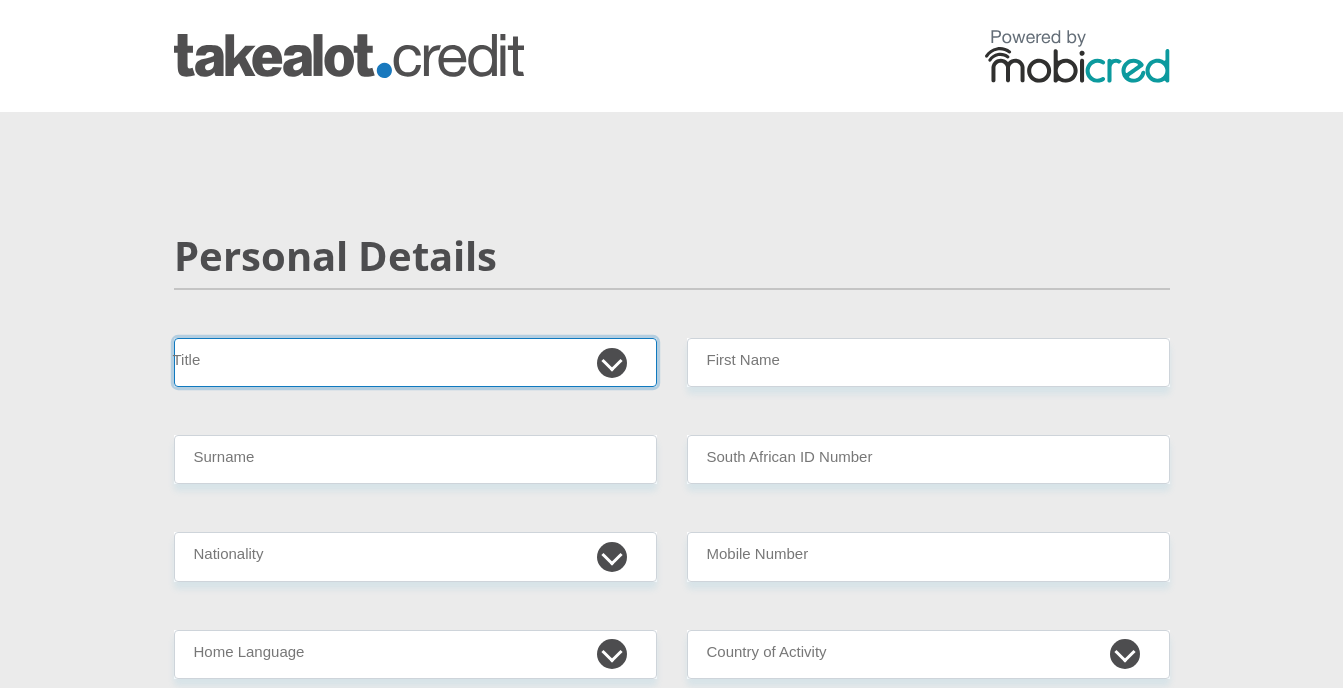 click on "Mr
Ms
Mrs
Dr
Other" at bounding box center [415, 362] 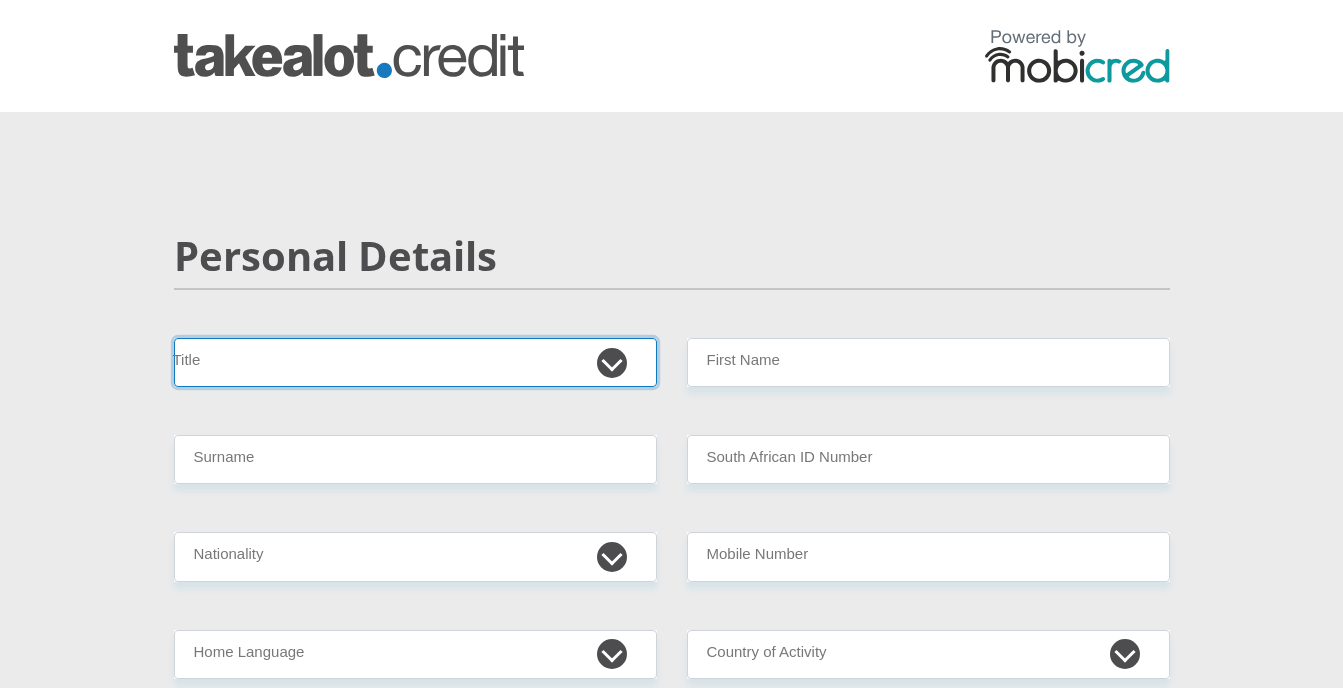 select on "Ms" 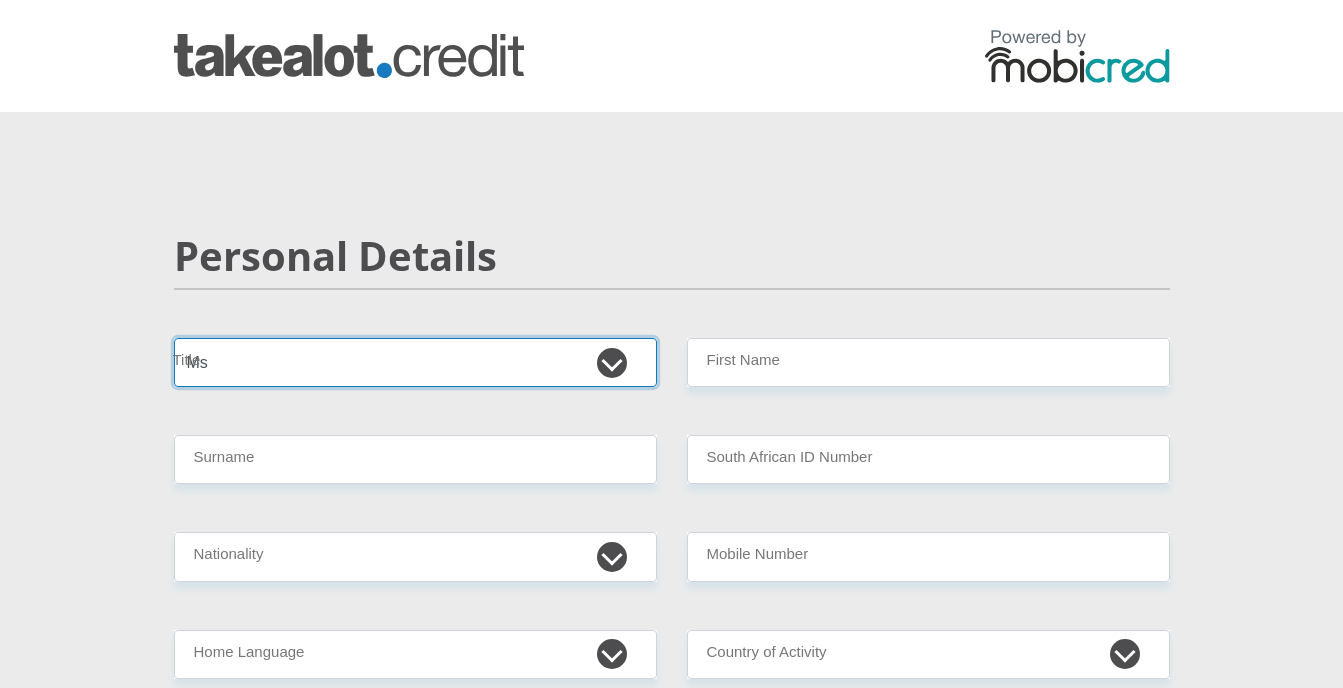 click on "Mr
Ms
Mrs
Dr
Other" at bounding box center [415, 362] 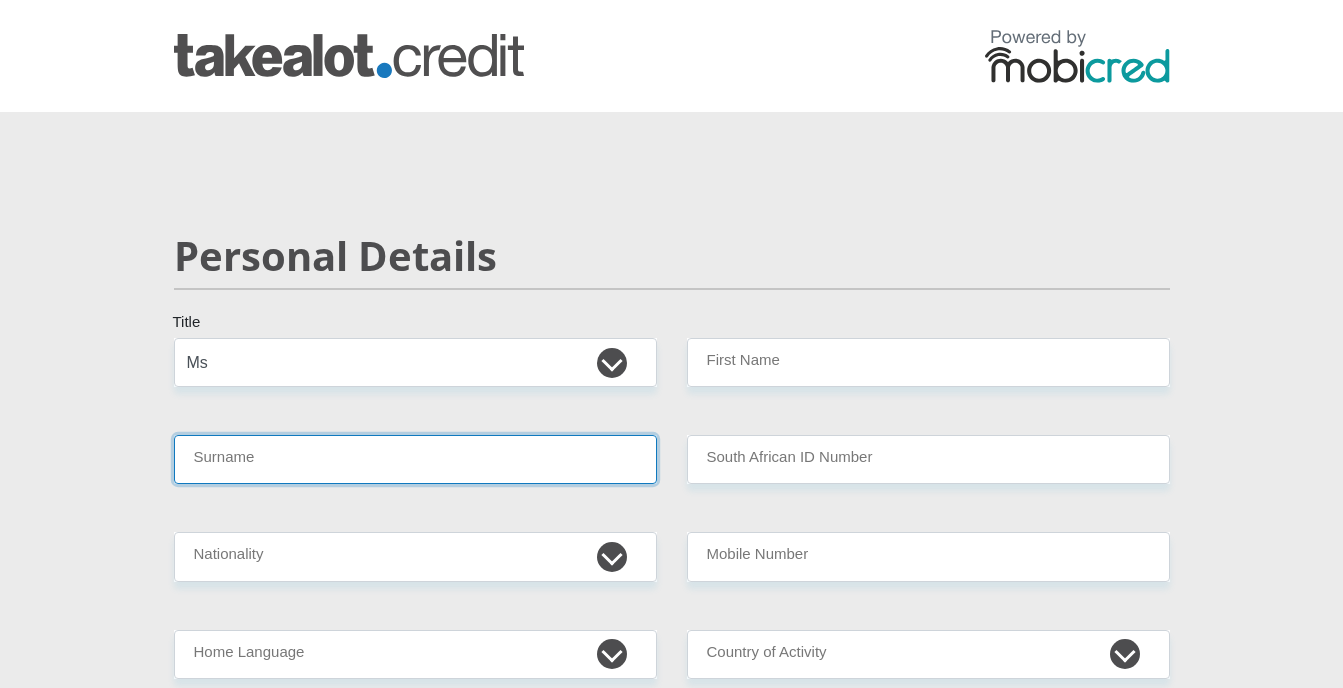 click on "Surname" at bounding box center (415, 459) 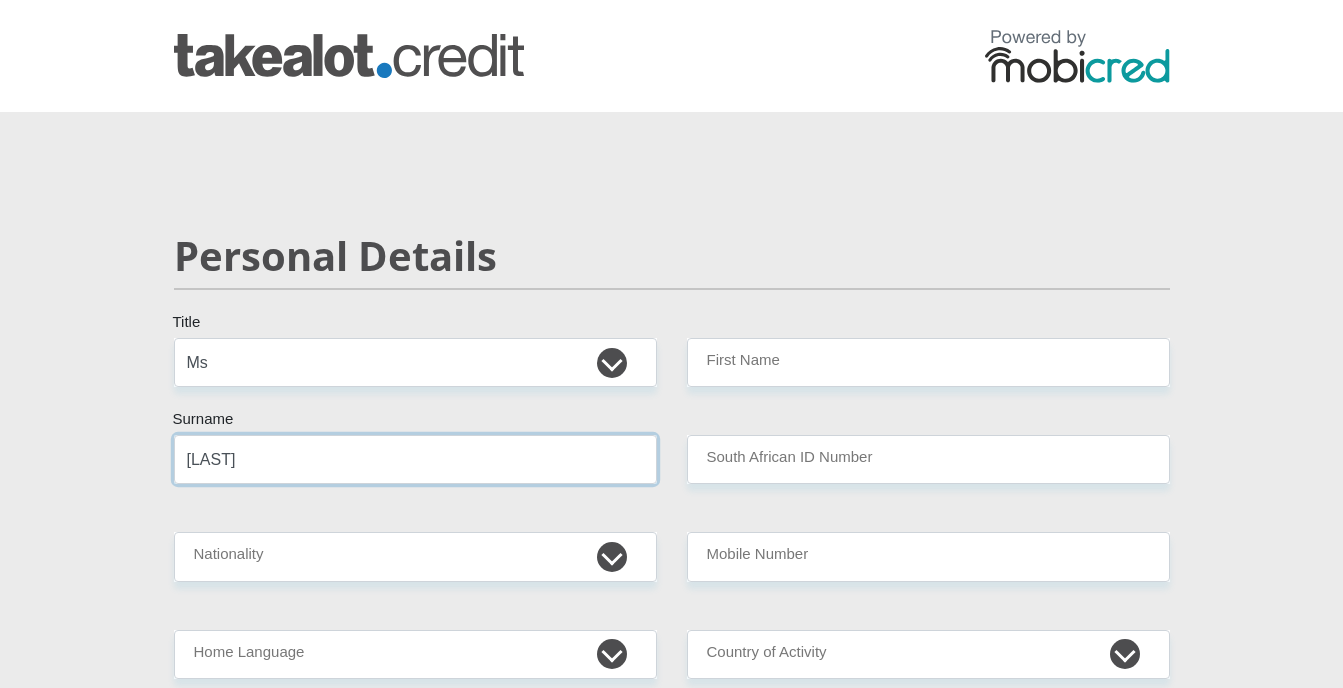 type on "[LAST]" 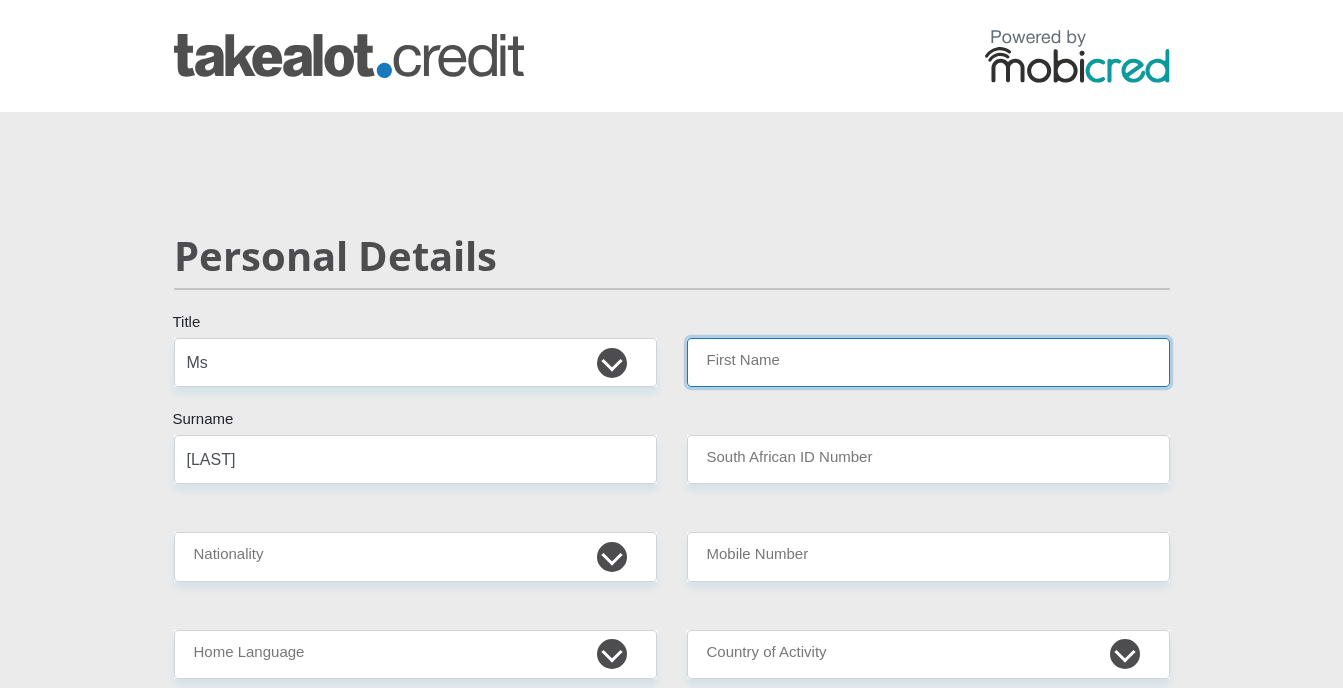 click on "First Name" at bounding box center (928, 362) 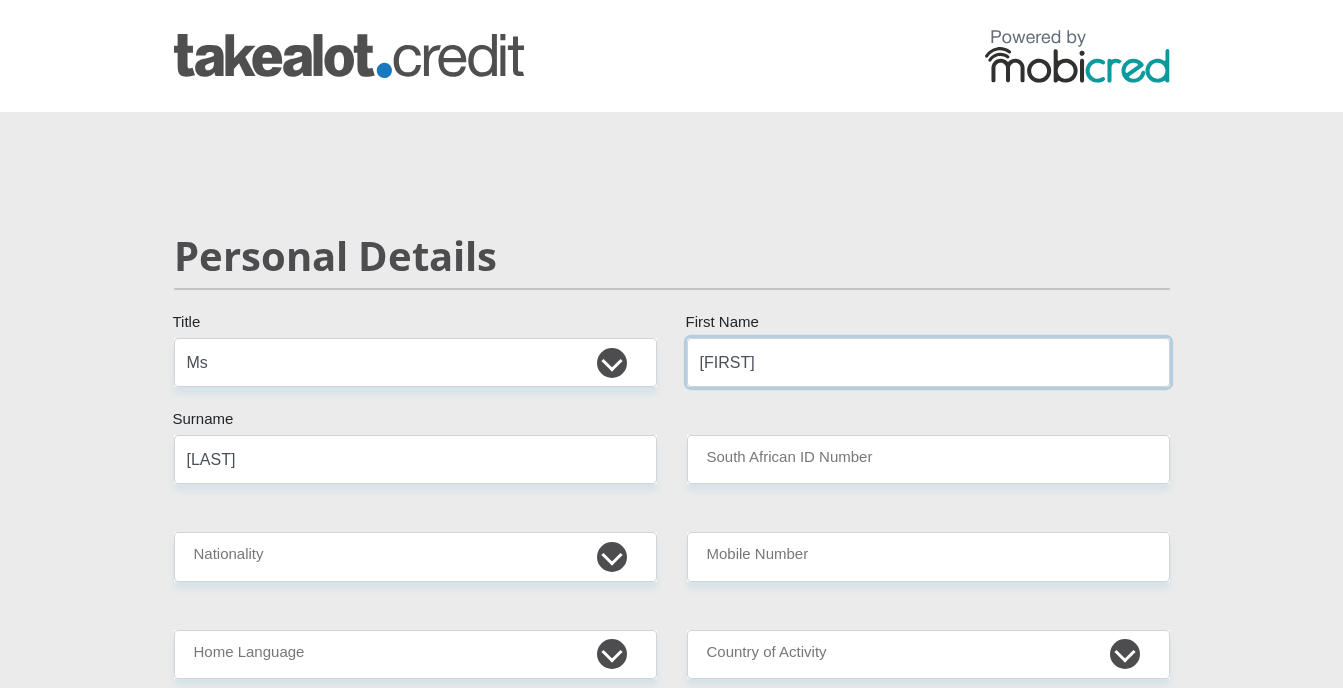 type on "[FIRST]" 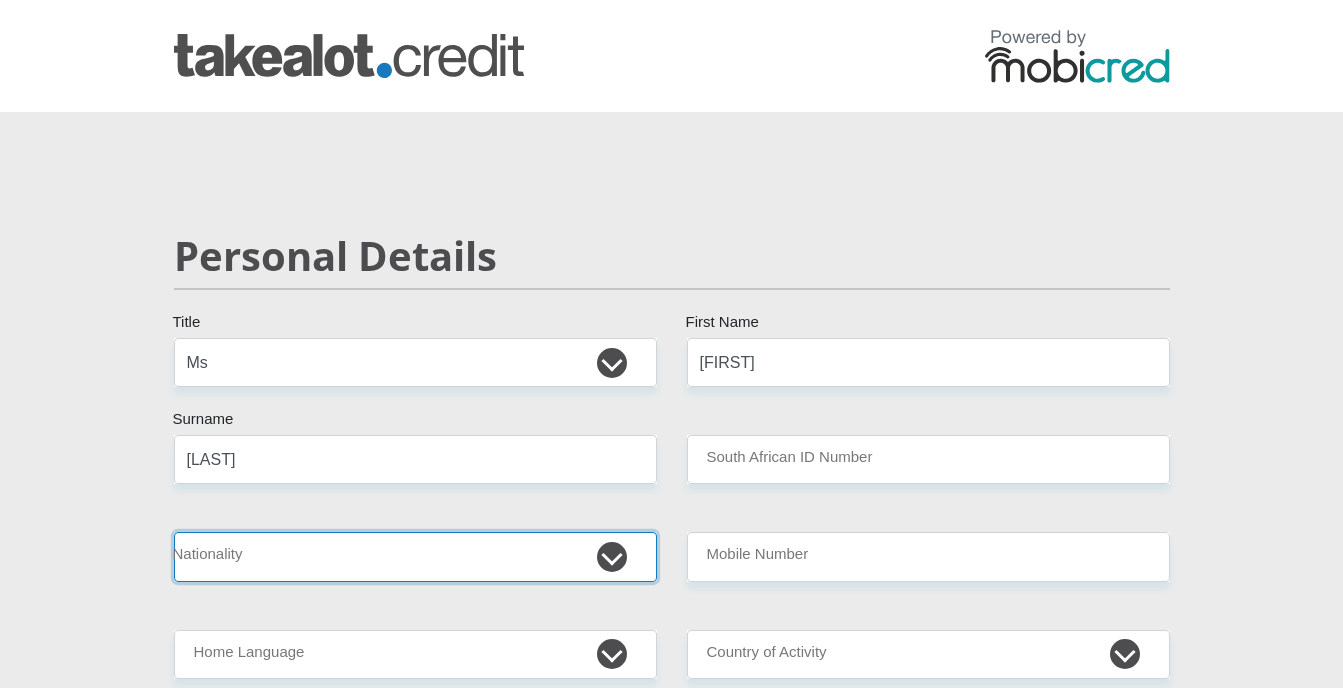 click on "South Africa
Afghanistan
Aland Islands
Albania
Algeria
America Samoa
American Virgin Islands
Andorra
Angola
Anguilla
Antarctica
Antigua and Barbuda
Argentina
Armenia
Aruba
Ascension Island
Australia
Austria
Azerbaijan
Bahamas
Bahrain
Bangladesh
Barbados
Chad" at bounding box center [415, 556] 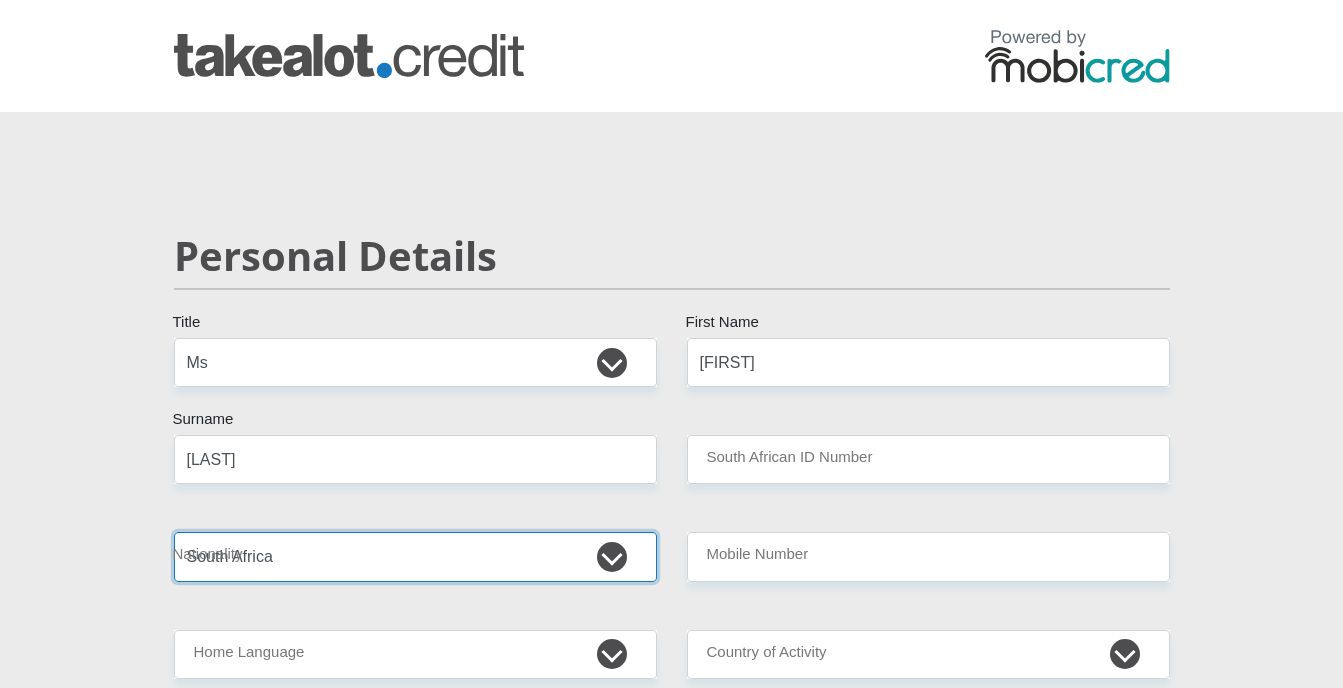 click on "South Africa
Afghanistan
Aland Islands
Albania
Algeria
America Samoa
American Virgin Islands
Andorra
Angola
Anguilla
Antarctica
Antigua and Barbuda
Argentina
Armenia
Aruba
Ascension Island
Australia
Austria
Azerbaijan
Bahamas
Bahrain
Bangladesh
Barbados
Chad" at bounding box center (415, 556) 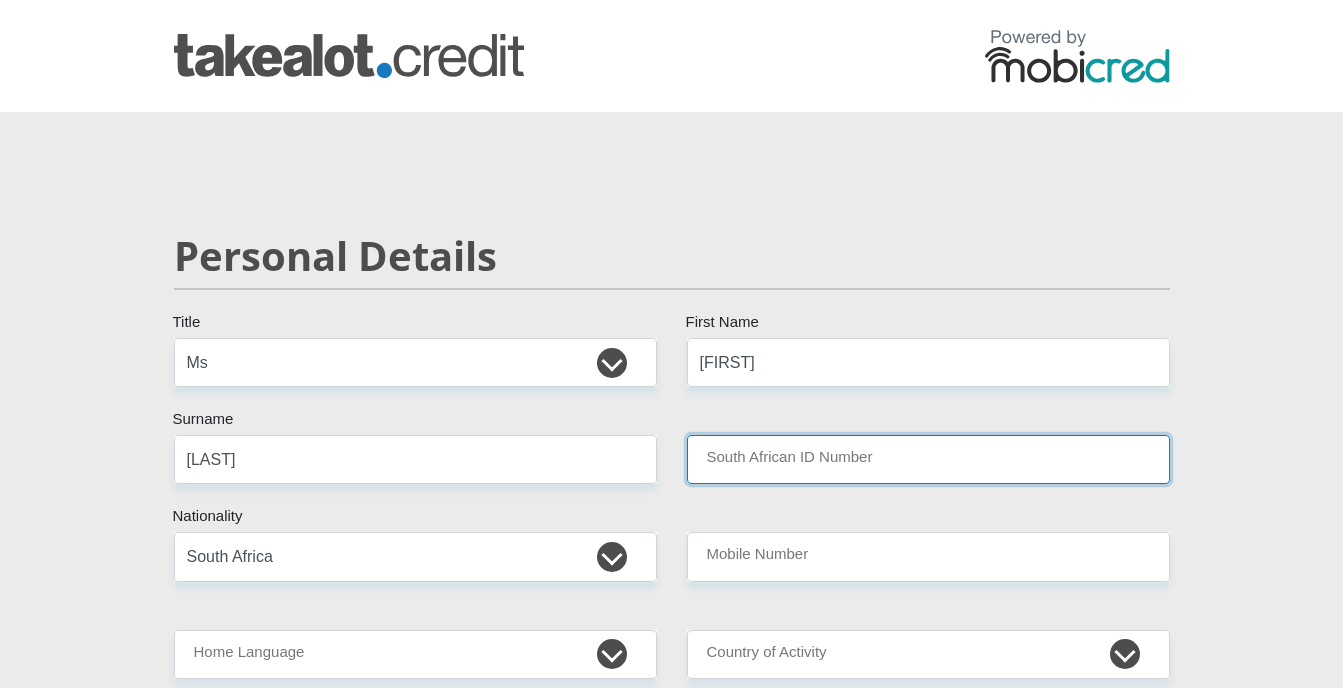 click on "South African ID Number" at bounding box center [928, 459] 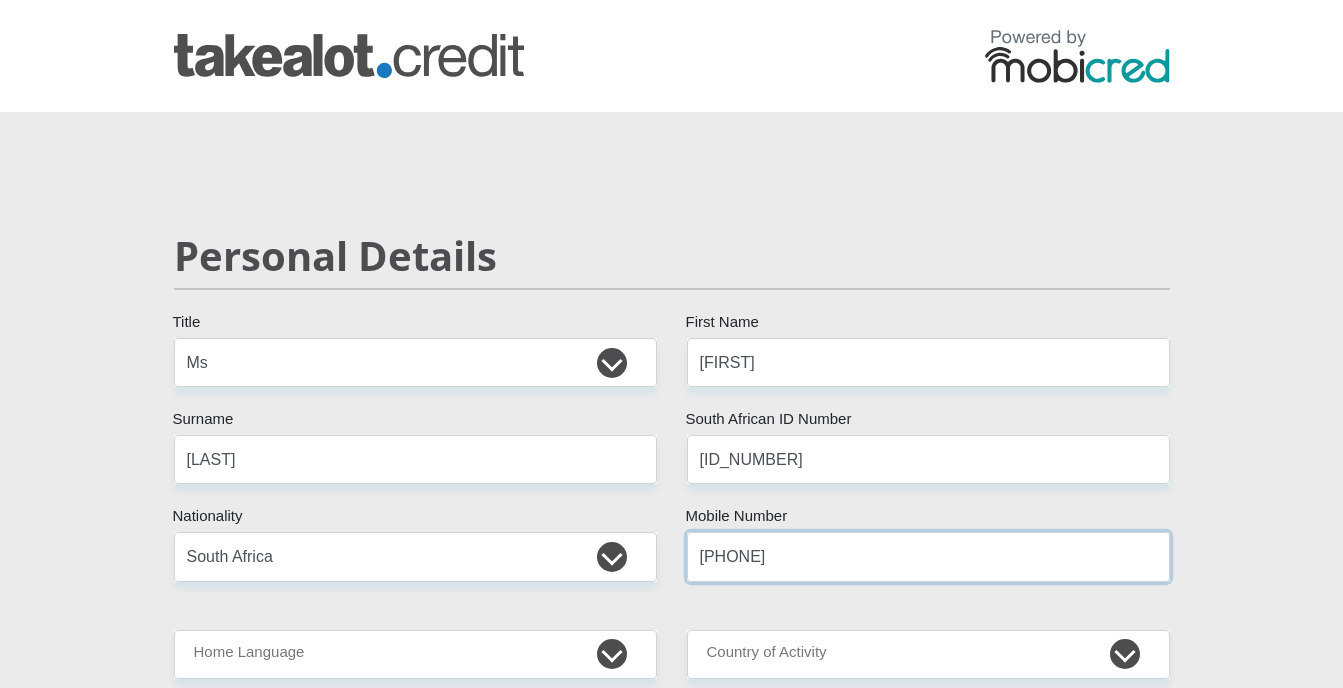 click on "[PHONE]" at bounding box center (928, 556) 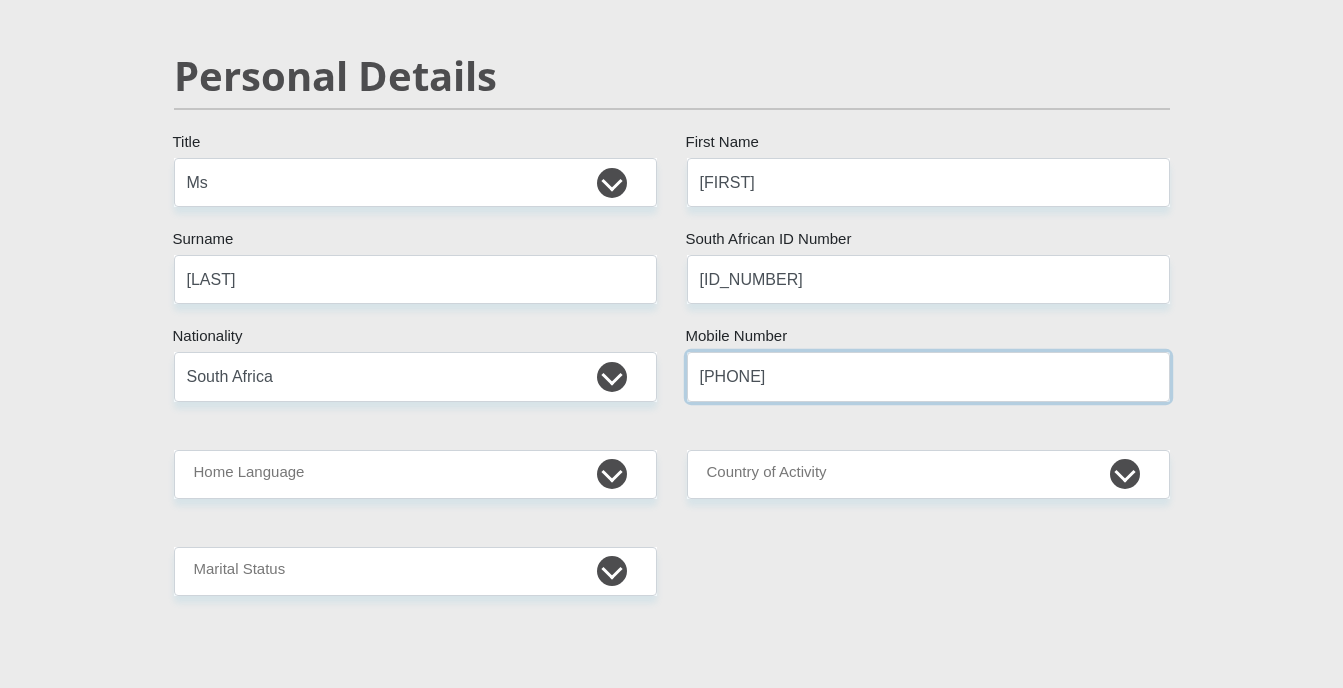 scroll, scrollTop: 200, scrollLeft: 0, axis: vertical 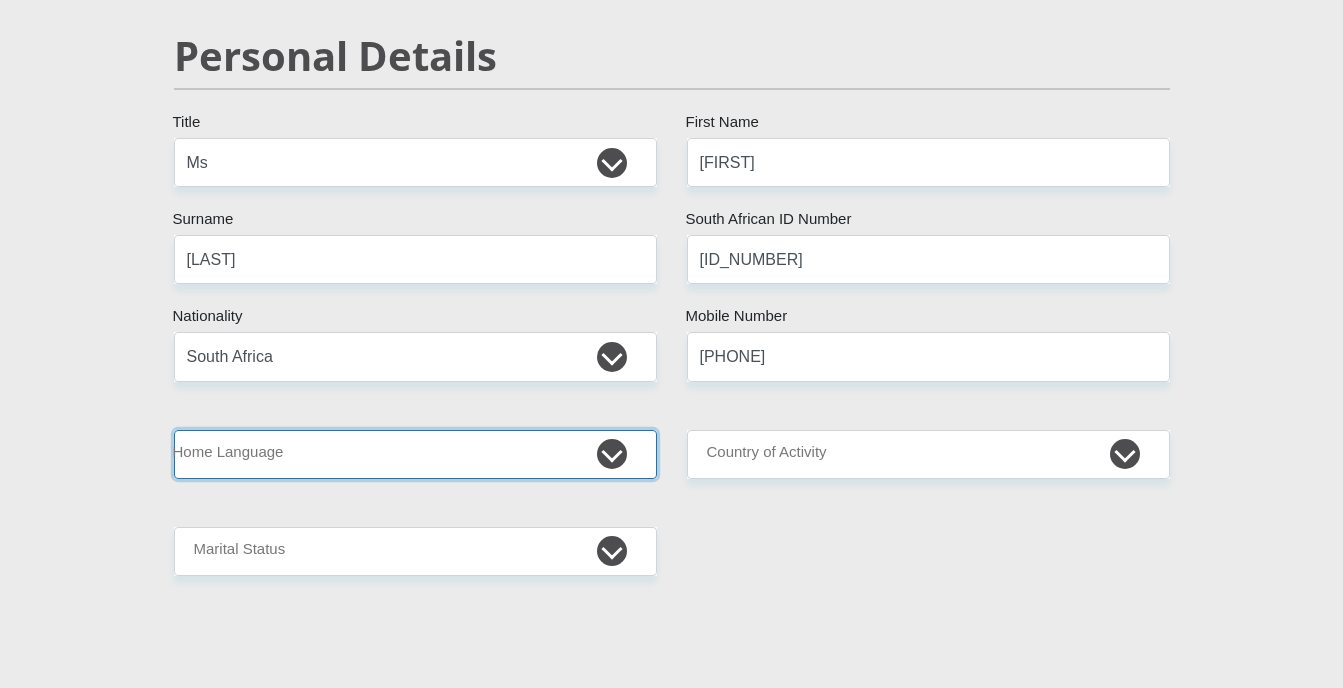 click on "Afrikaans
English
Sepedi
South Ndebele
Southern Sotho
Swati
Tsonga
Tswana
Venda
Xhosa
Zulu
Other" at bounding box center (415, 454) 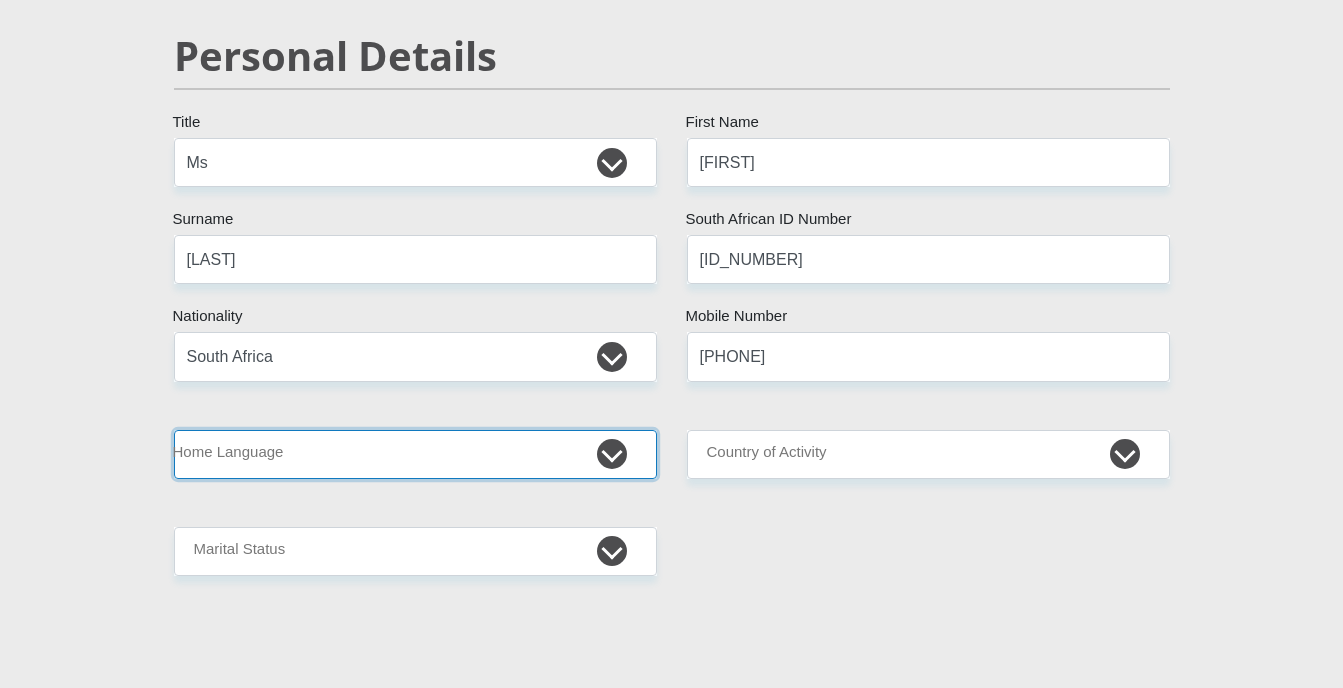 select on "eng" 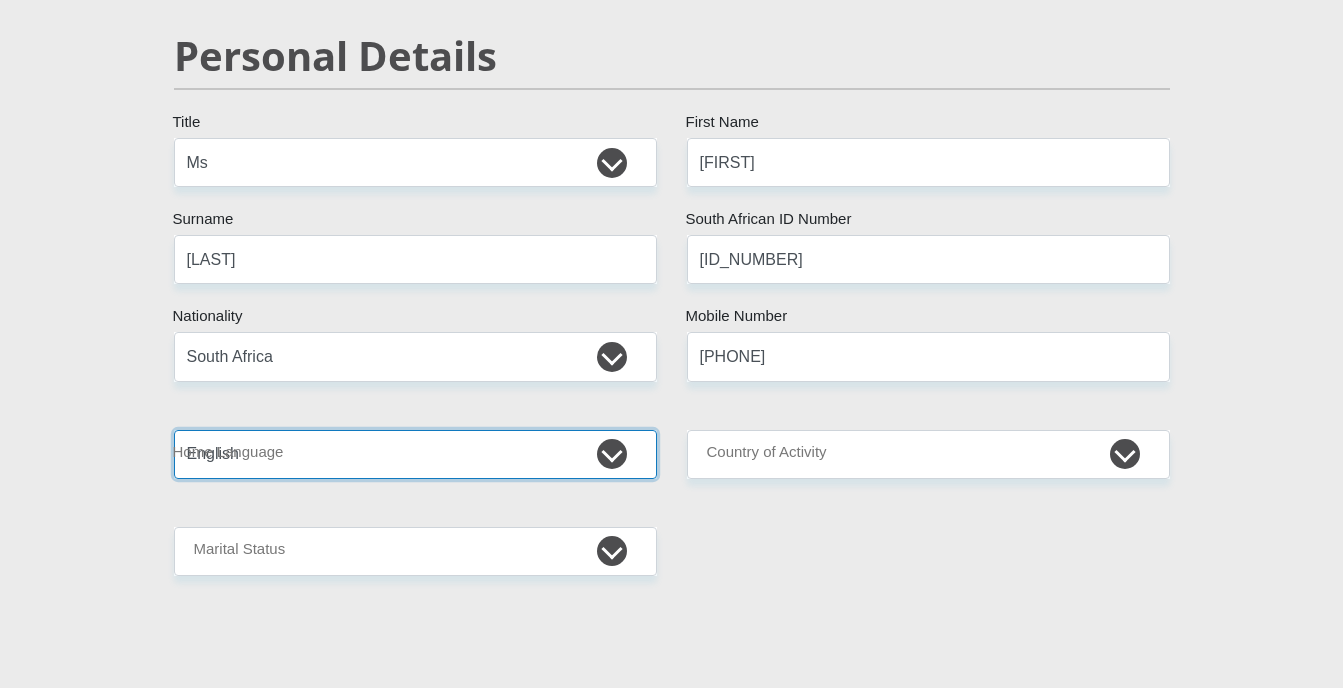 click on "Afrikaans
English
Sepedi
South Ndebele
Southern Sotho
Swati
Tsonga
Tswana
Venda
Xhosa
Zulu
Other" at bounding box center [415, 454] 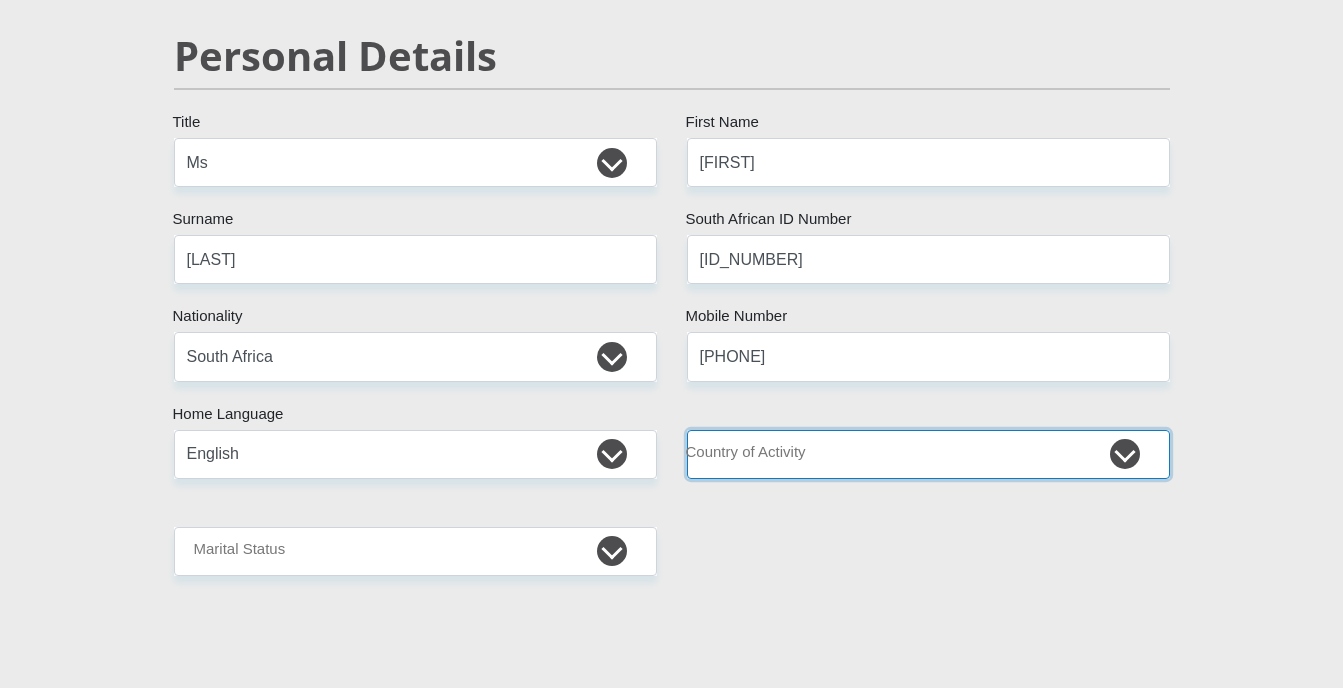 click on "South Africa
Afghanistan
Aland Islands
Albania
Algeria
America Samoa
American Virgin Islands
Andorra
Angola
Anguilla
Antarctica
Antigua and Barbuda
Argentina
Armenia
Aruba
Ascension Island
Australia
Austria
Azerbaijan
Chad" at bounding box center (928, 454) 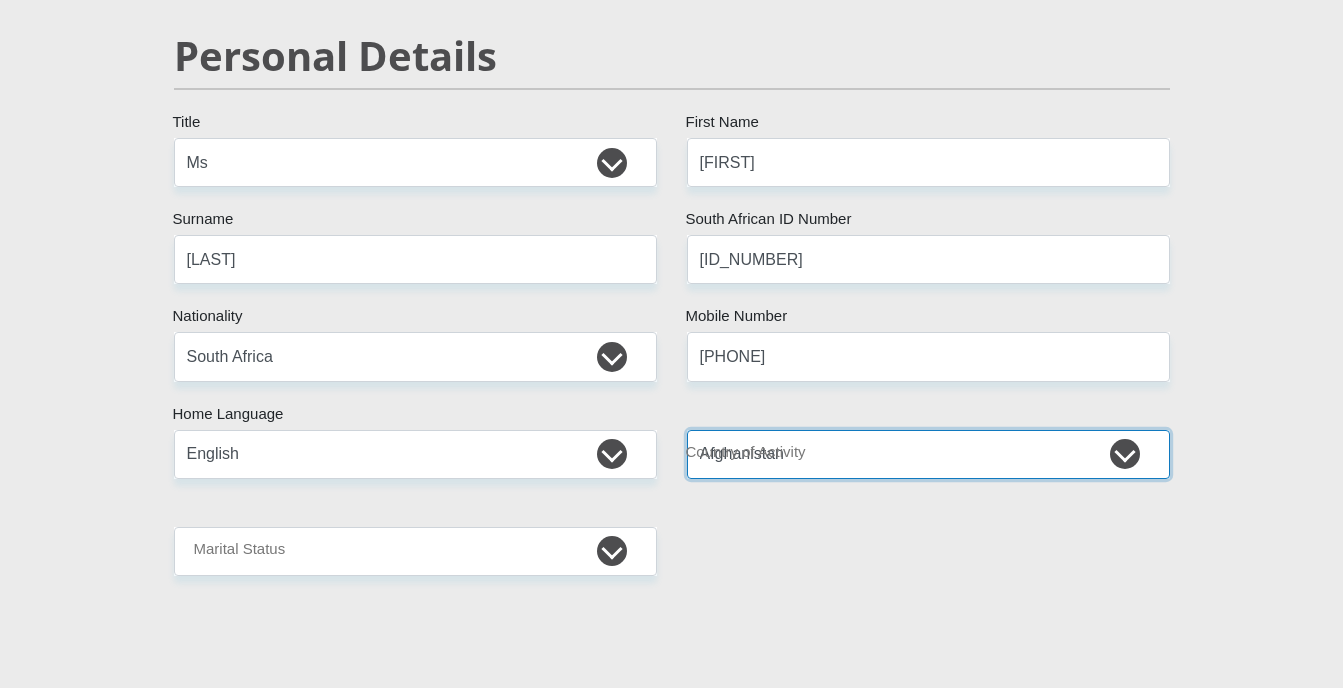 click on "South Africa
Afghanistan
Aland Islands
Albania
Algeria
America Samoa
American Virgin Islands
Andorra
Angola
Anguilla
Antarctica
Antigua and Barbuda
Argentina
Armenia
Aruba
Ascension Island
Australia
Austria
Azerbaijan
Chad" at bounding box center [928, 454] 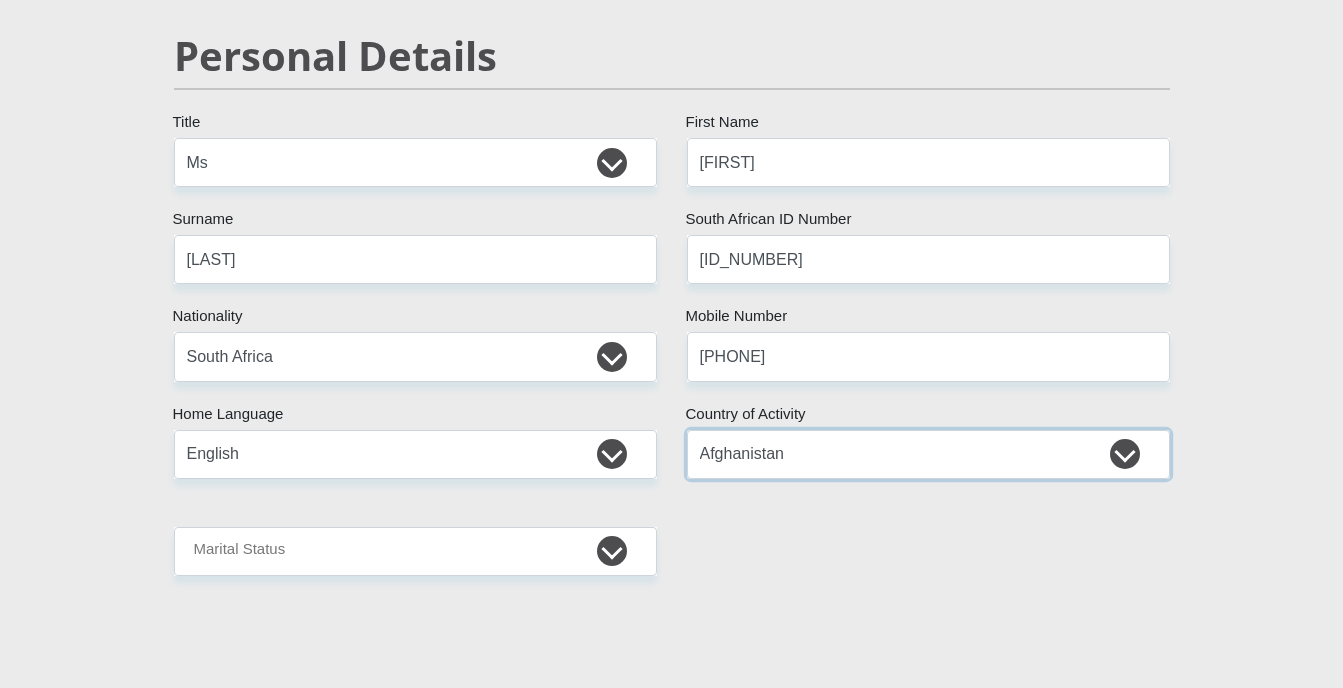 click on "South Africa
Afghanistan
Aland Islands
Albania
Algeria
America Samoa
American Virgin Islands
Andorra
Angola
Anguilla
Antarctica
Antigua and Barbuda
Argentina
Armenia
Aruba
Ascension Island
Australia
Austria
Azerbaijan
Chad" at bounding box center (928, 454) 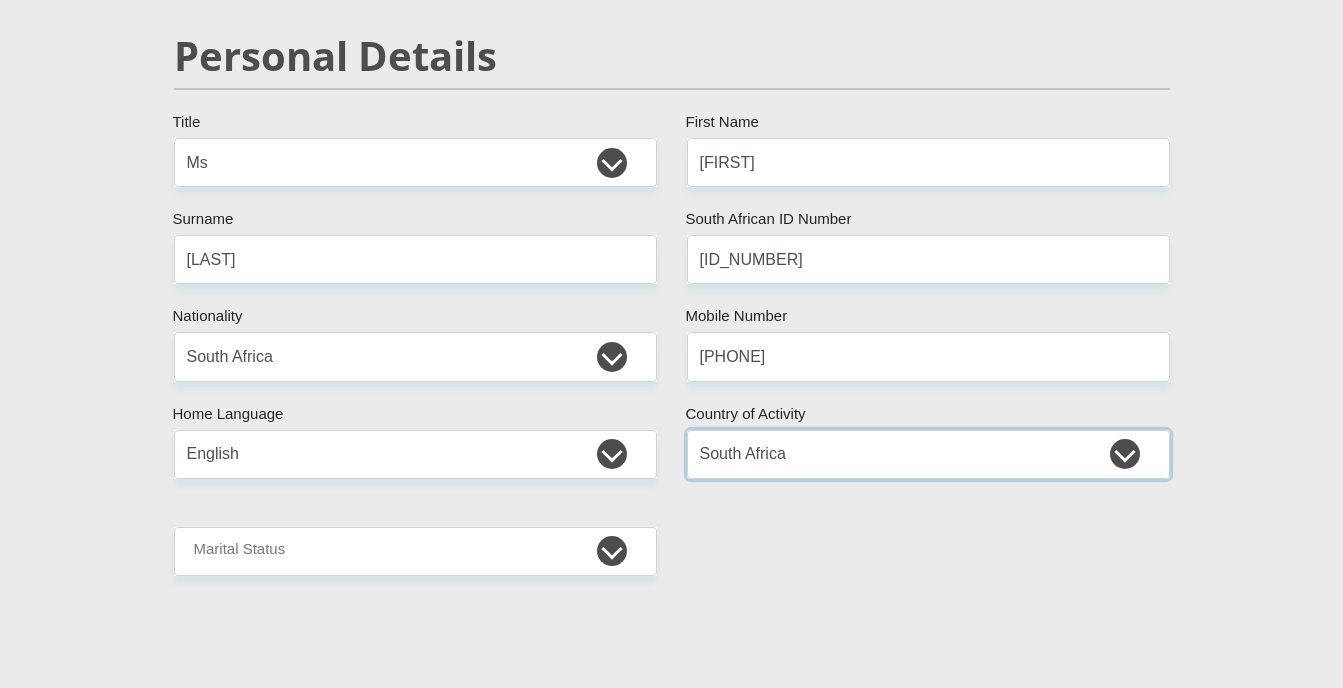 click on "South Africa
Afghanistan
Aland Islands
Albania
Algeria
America Samoa
American Virgin Islands
Andorra
Angola
Anguilla
Antarctica
Antigua and Barbuda
Argentina
Armenia
Aruba
Ascension Island
Australia
Austria
Azerbaijan
Chad" at bounding box center (928, 454) 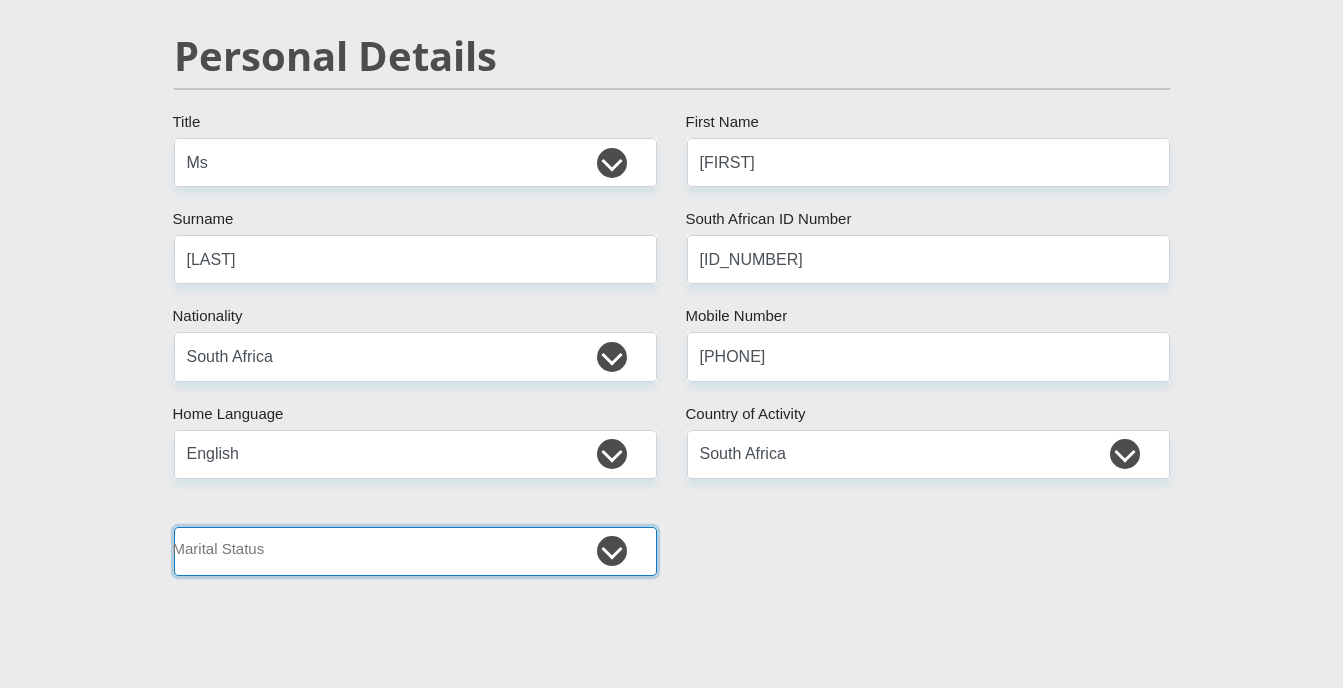click on "Married ANC
Single
Divorced
Widowed
Married COP or Customary Law" at bounding box center (415, 551) 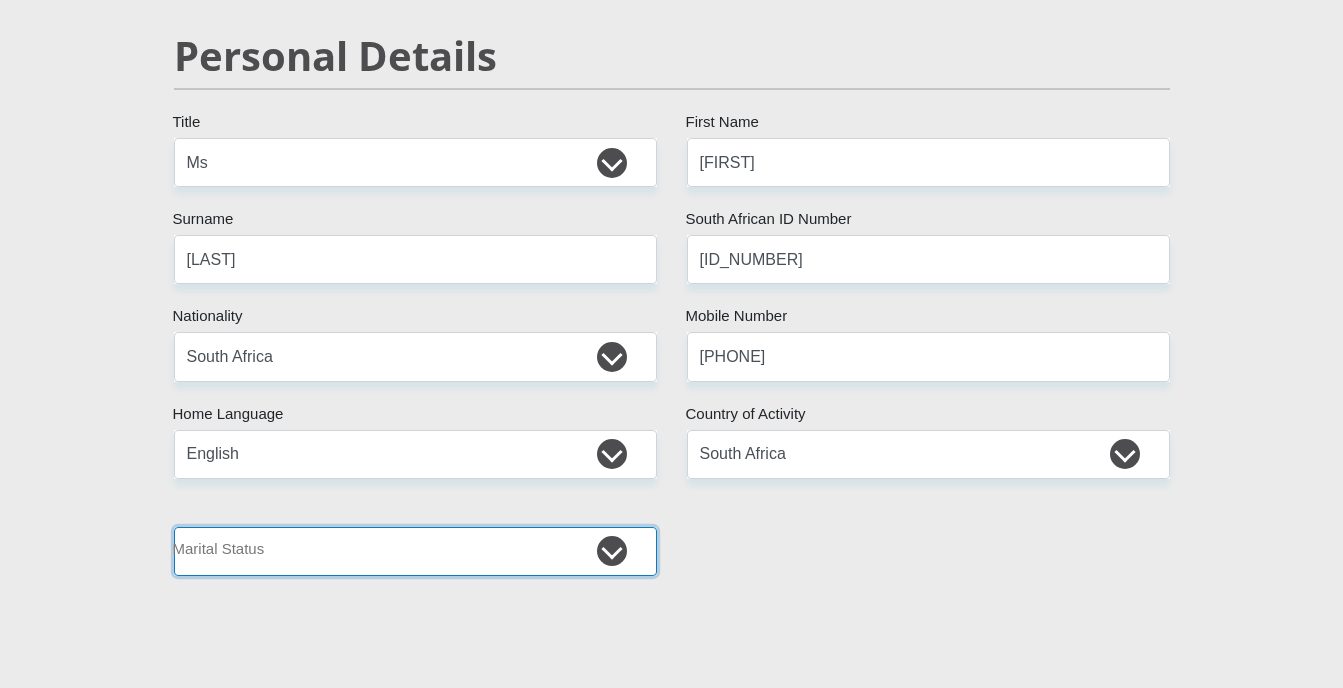 select on "2" 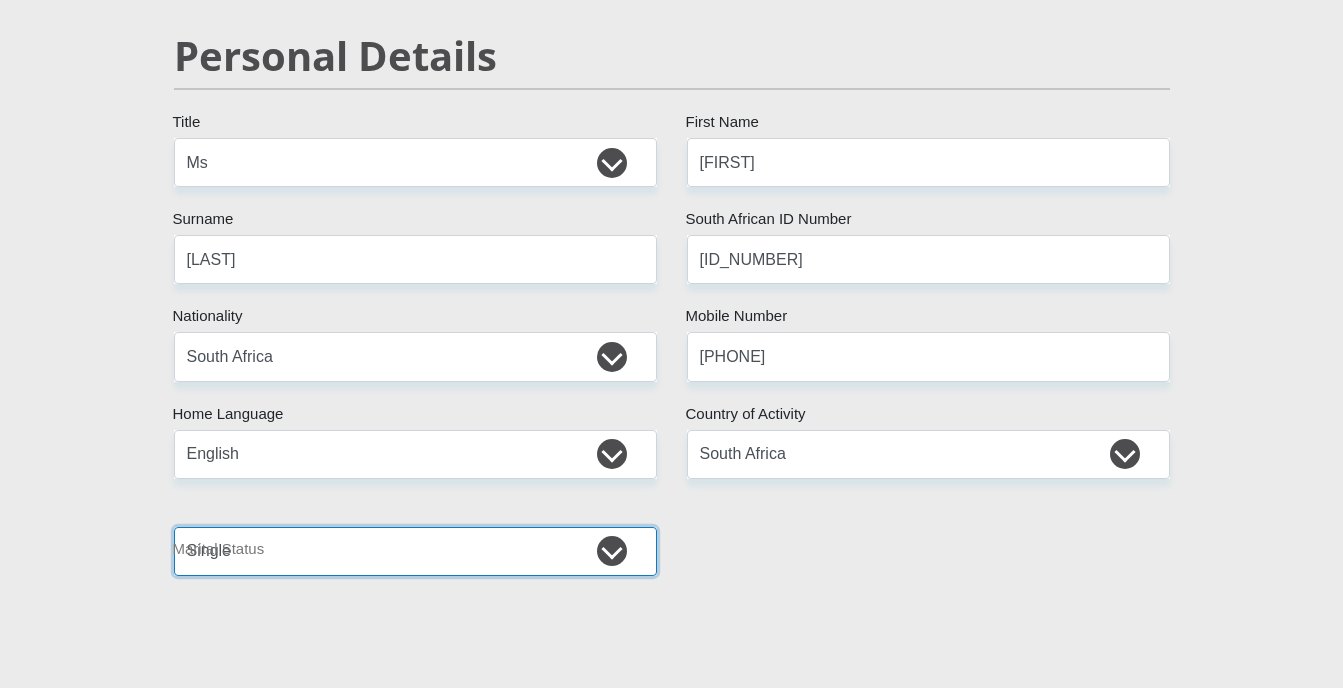 click on "Married ANC
Single
Divorced
Widowed
Married COP or Customary Law" at bounding box center [415, 551] 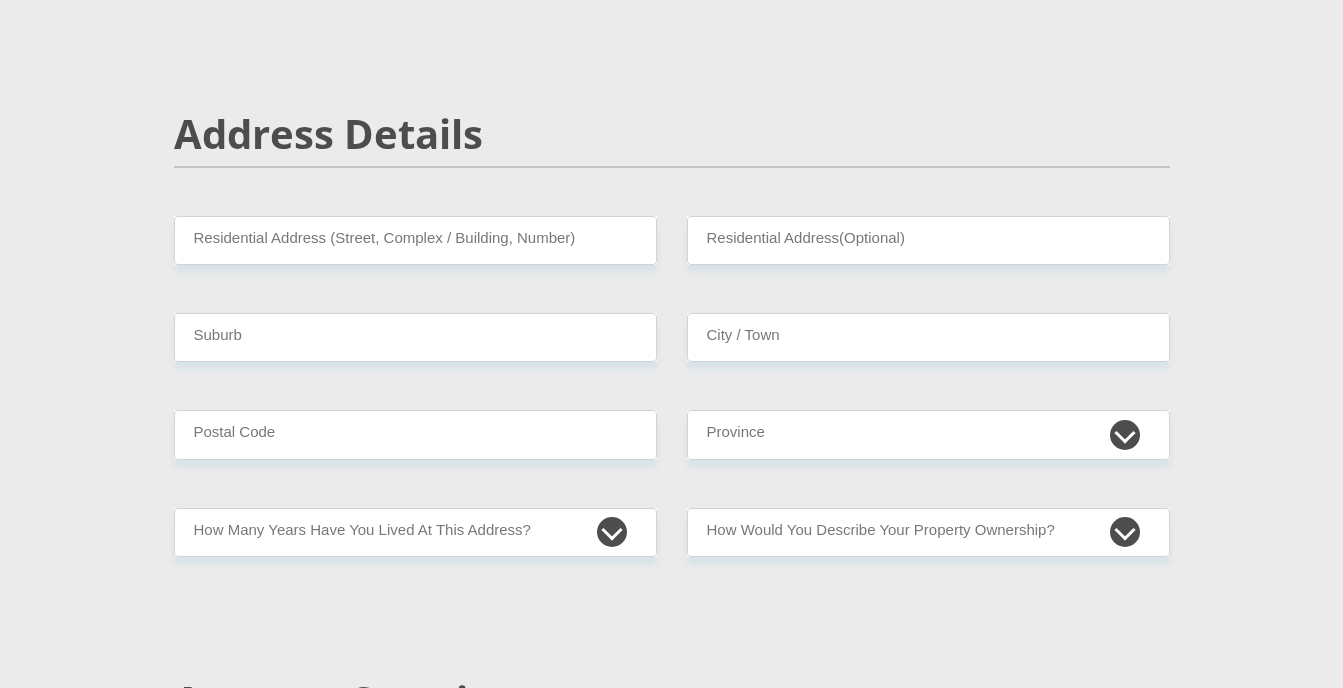 scroll, scrollTop: 800, scrollLeft: 0, axis: vertical 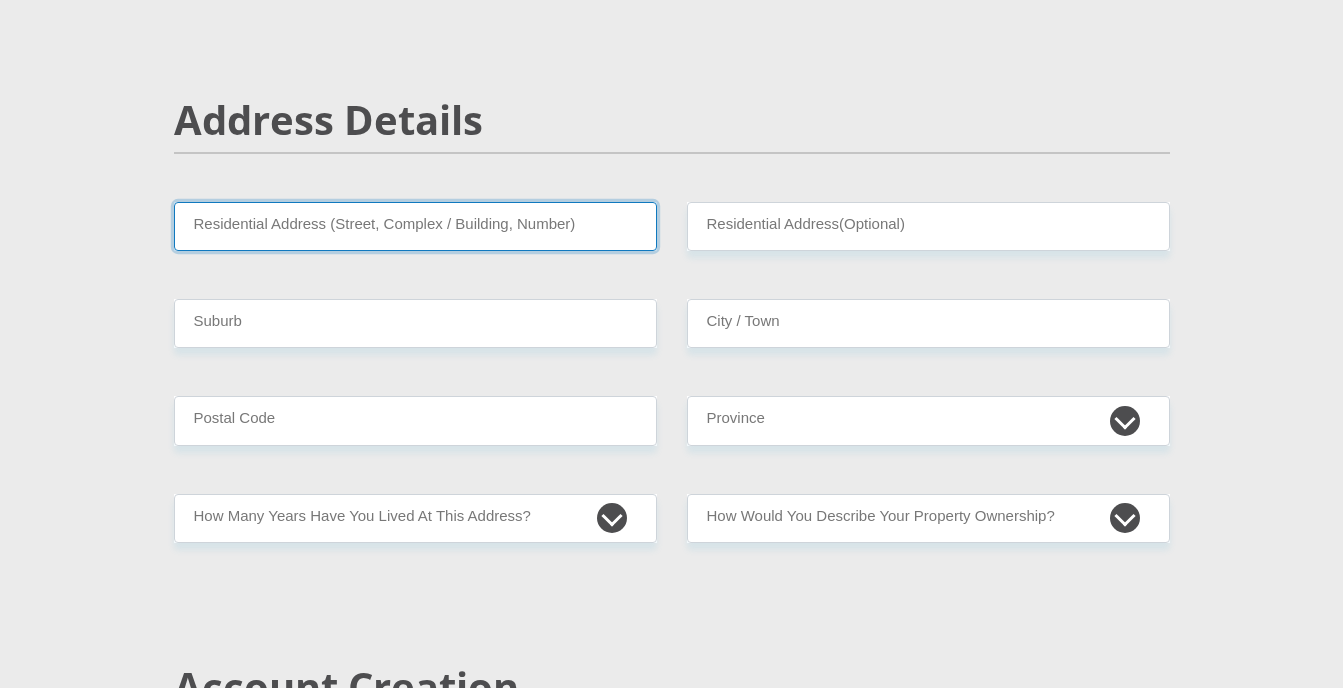 click on "Residential Address (Street, Complex / Building, Number)" at bounding box center (415, 226) 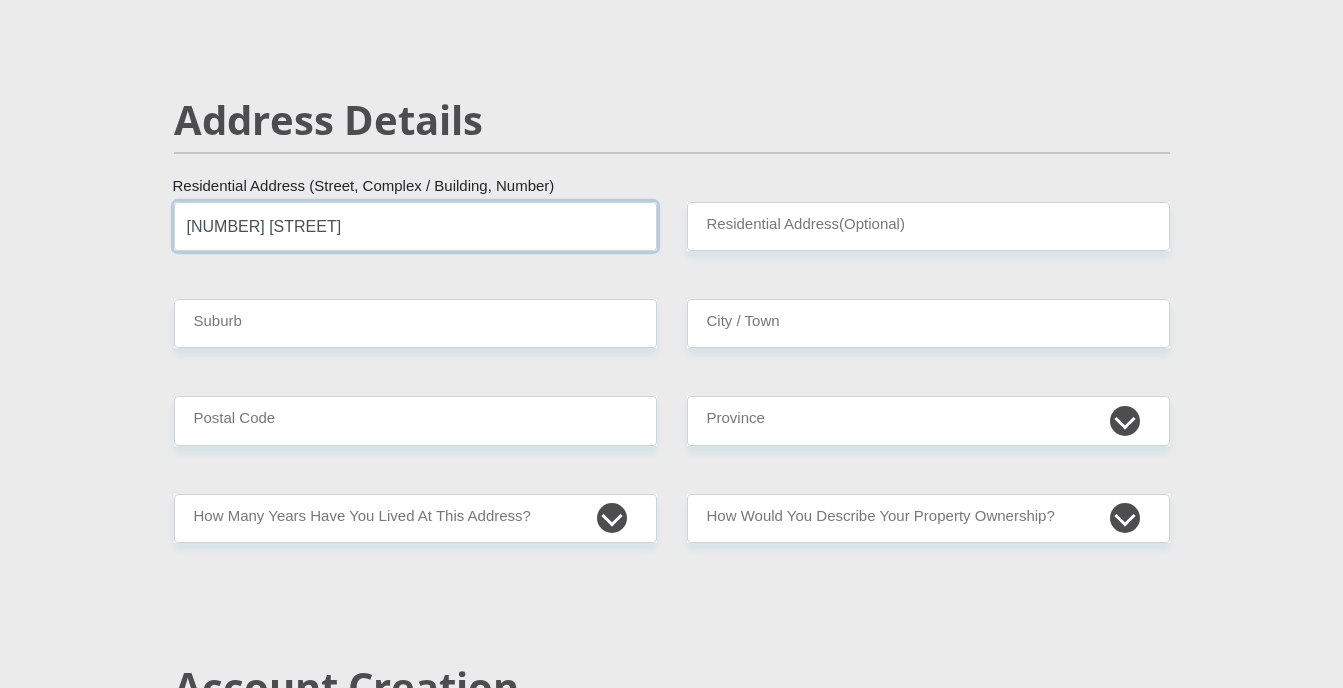 type on "[NUMBER] [STREET]" 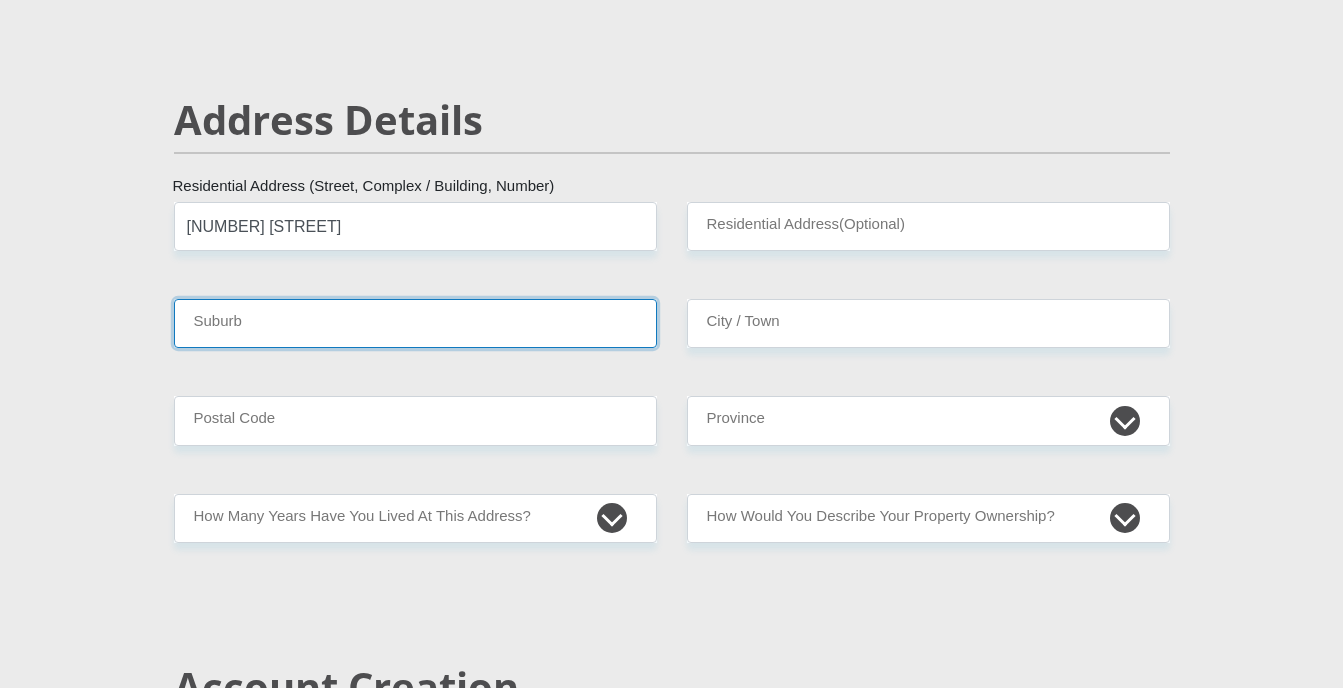click on "Suburb" at bounding box center (415, 323) 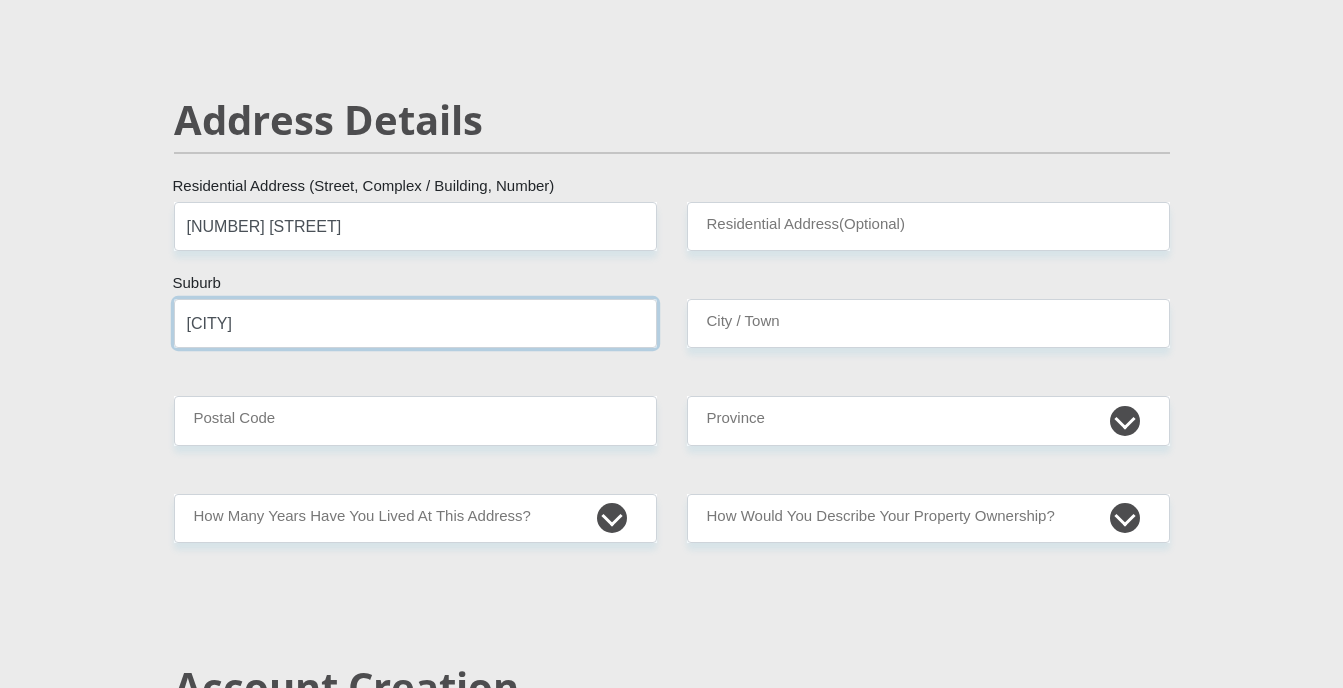 type on "[CITY]" 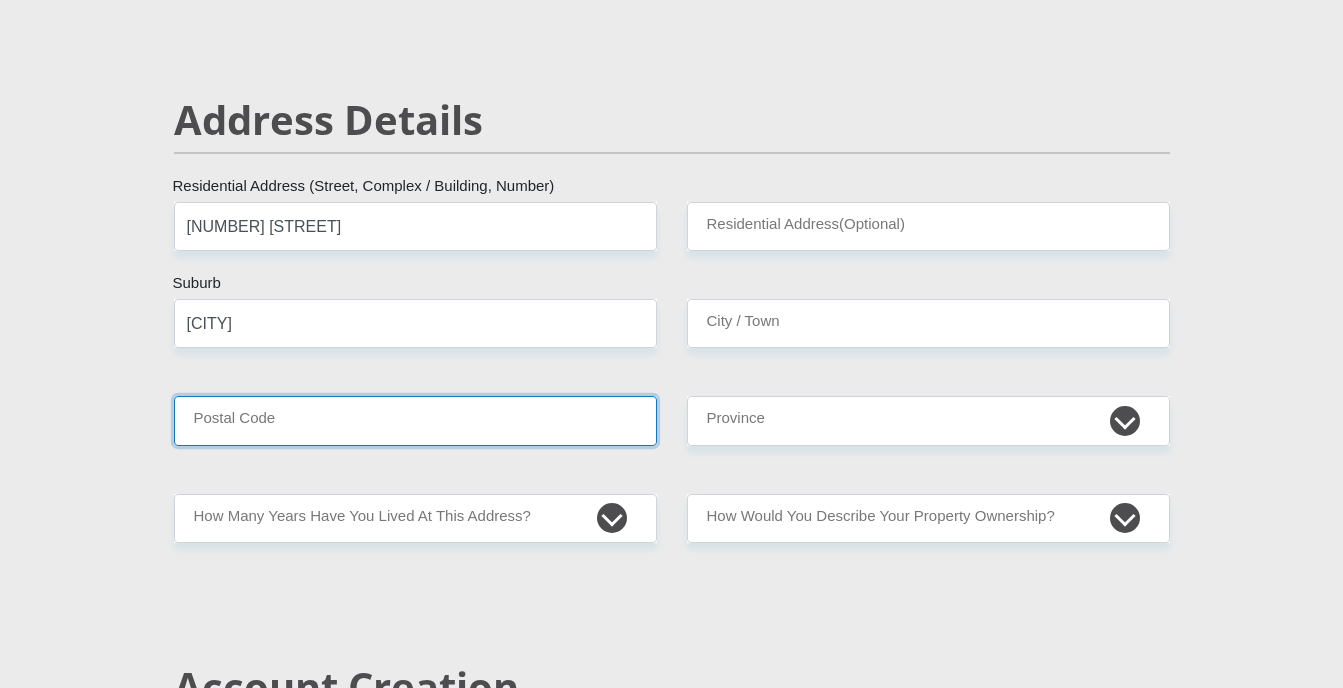click on "Postal Code" at bounding box center [415, 420] 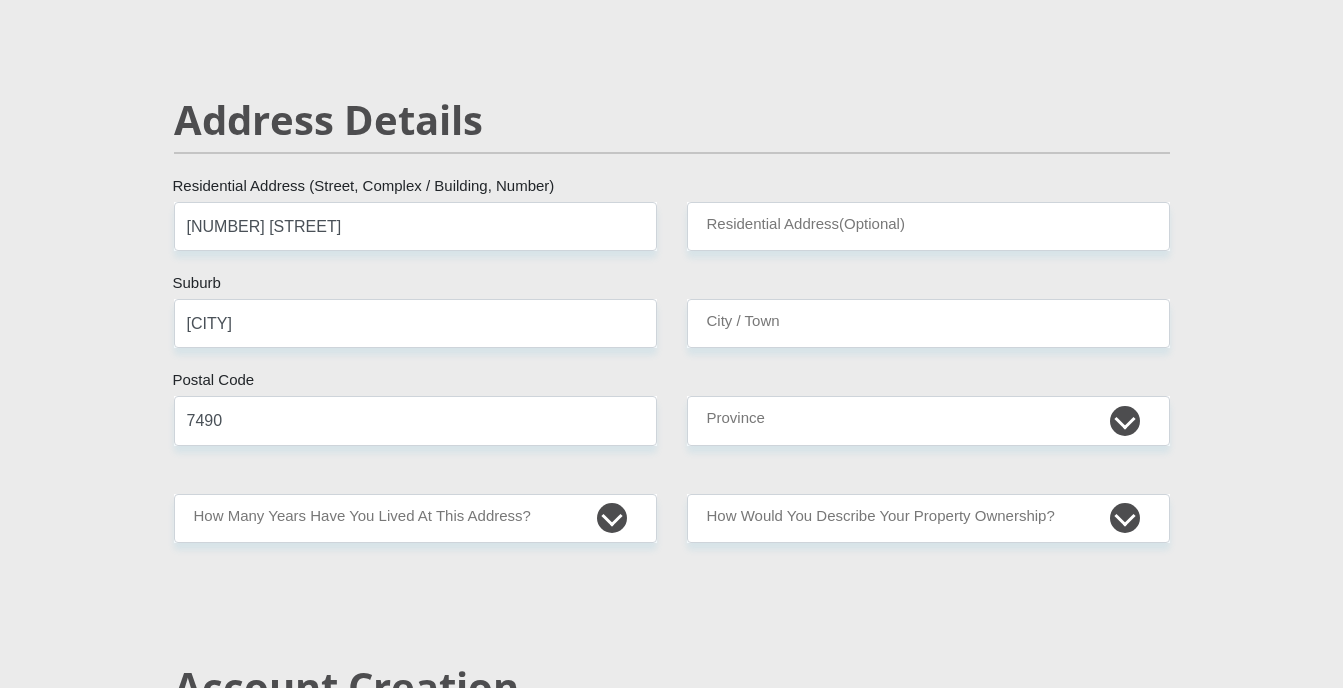 type on "[FIRST]@[DOMAIN]" 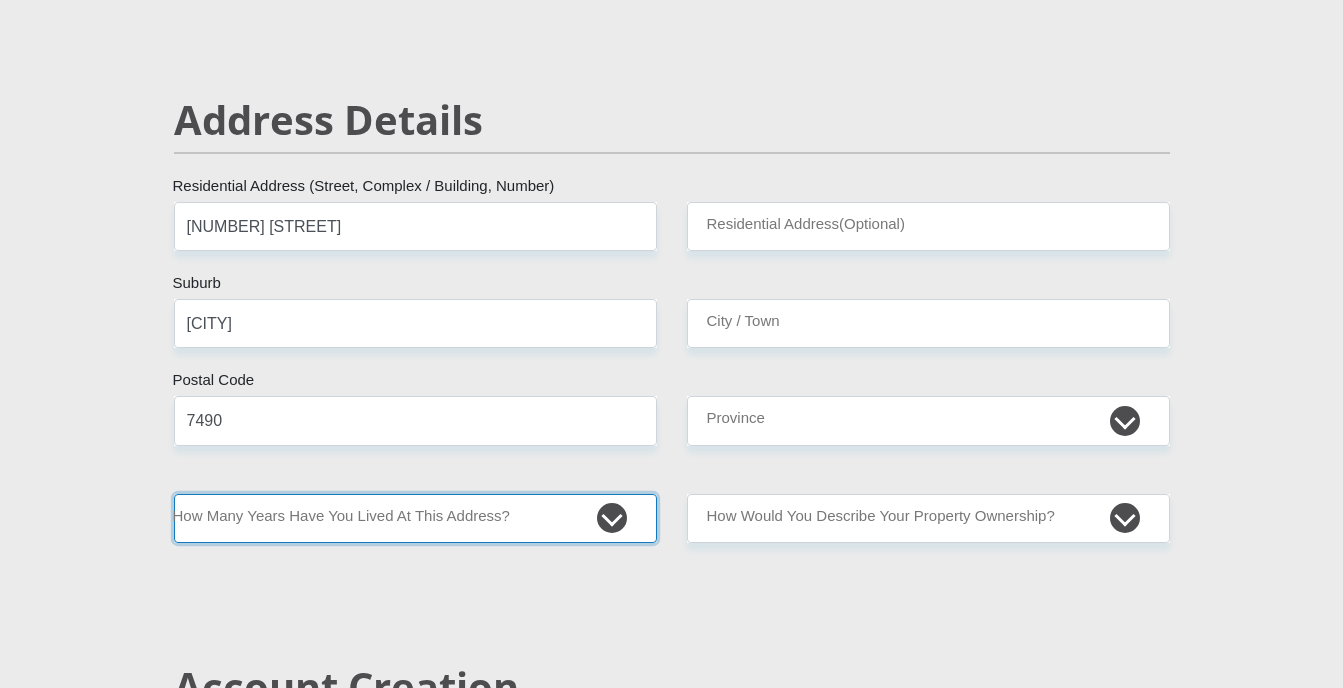click on "less than 1 year
1-3 years
3-5 years
5+ years" at bounding box center (415, 518) 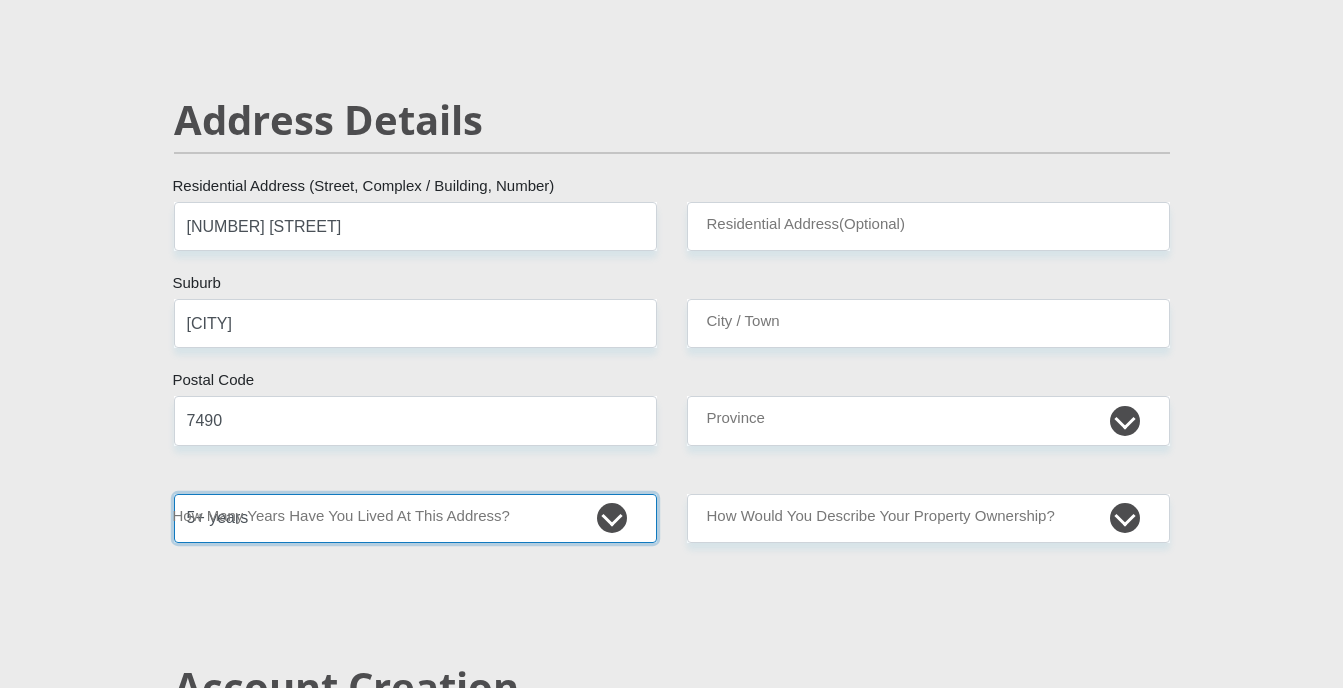 click on "less than 1 year
1-3 years
3-5 years
5+ years" at bounding box center [415, 518] 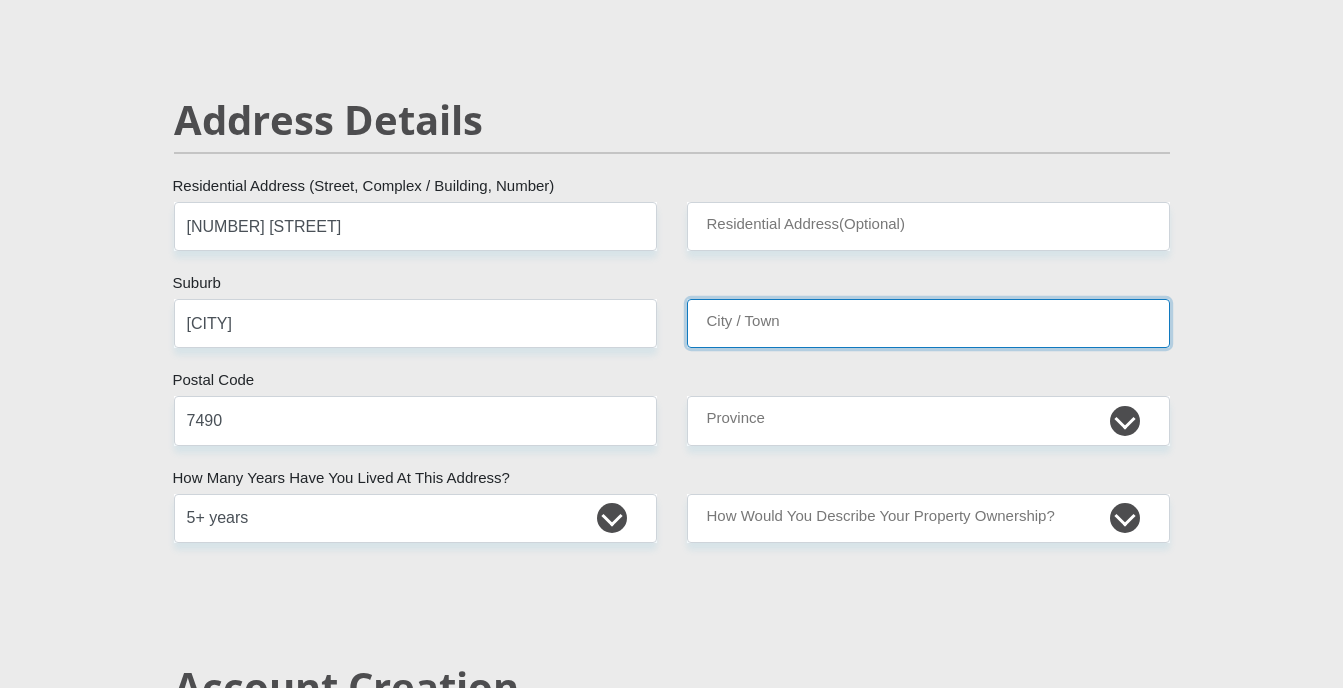 click on "City / Town" at bounding box center (928, 323) 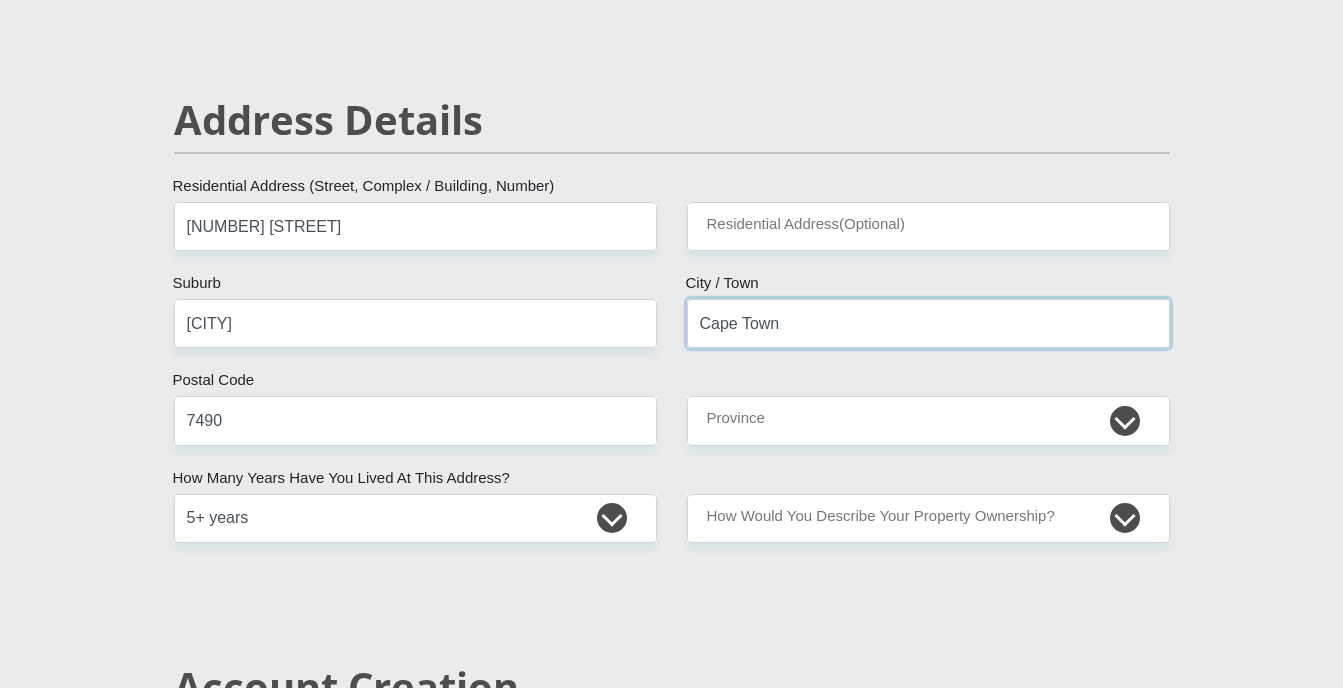 type on "Cape Town" 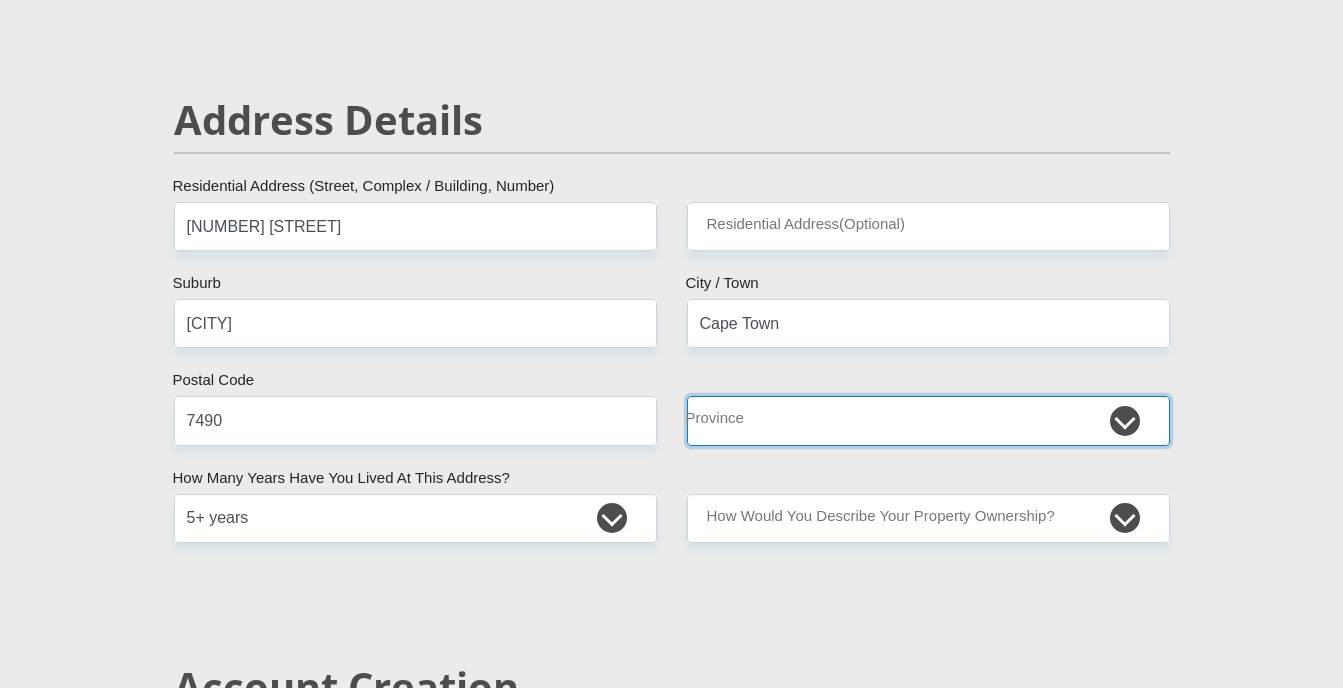 click on "Eastern Cape
Free State
Gauteng
KwaZulu-Natal
Limpopo
Mpumalanga
Northern Cape
North West
Western Cape" at bounding box center (928, 420) 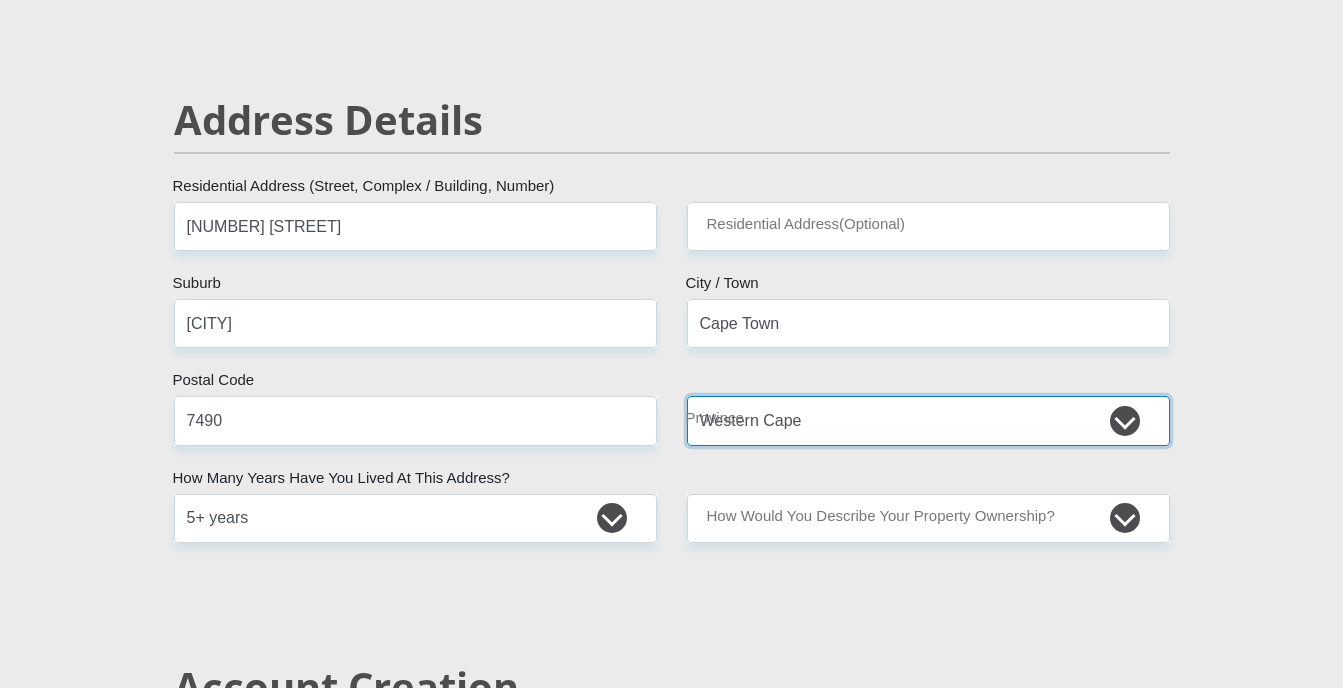 click on "Eastern Cape
Free State
Gauteng
KwaZulu-Natal
Limpopo
Mpumalanga
Northern Cape
North West
Western Cape" at bounding box center (928, 420) 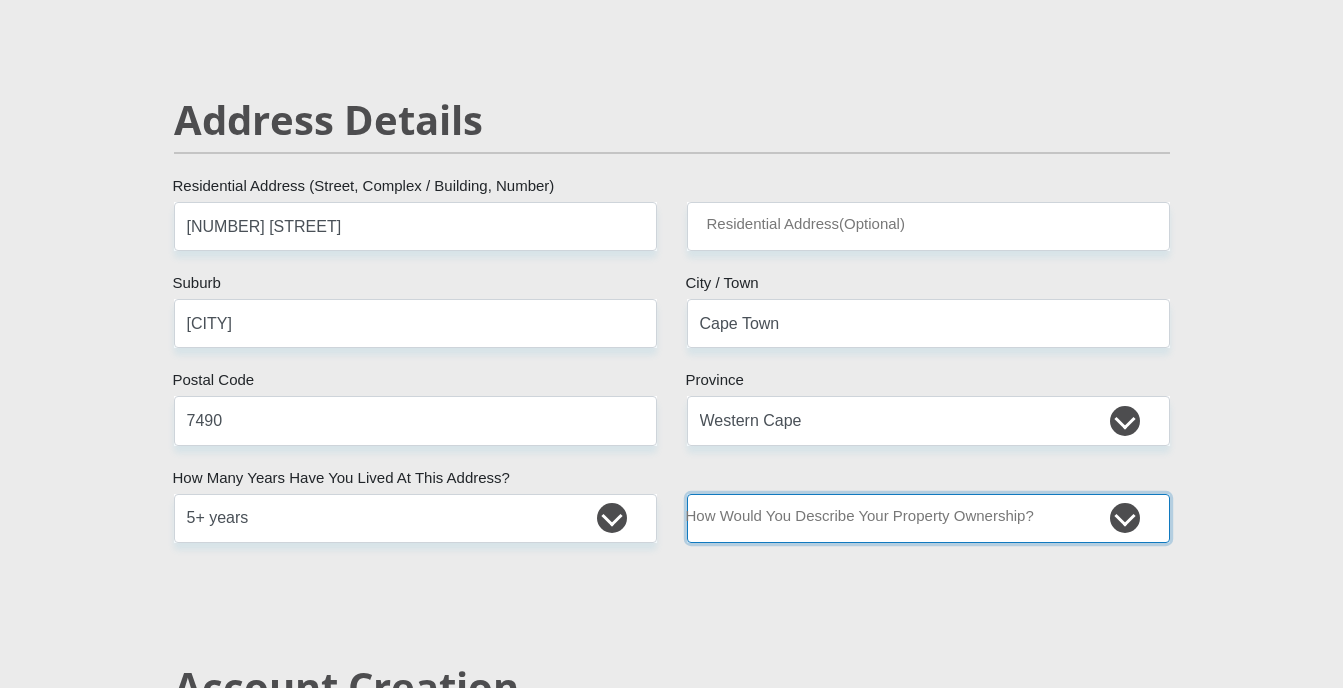 click on "Owned
Rented
Family Owned
Company Dwelling" at bounding box center (928, 518) 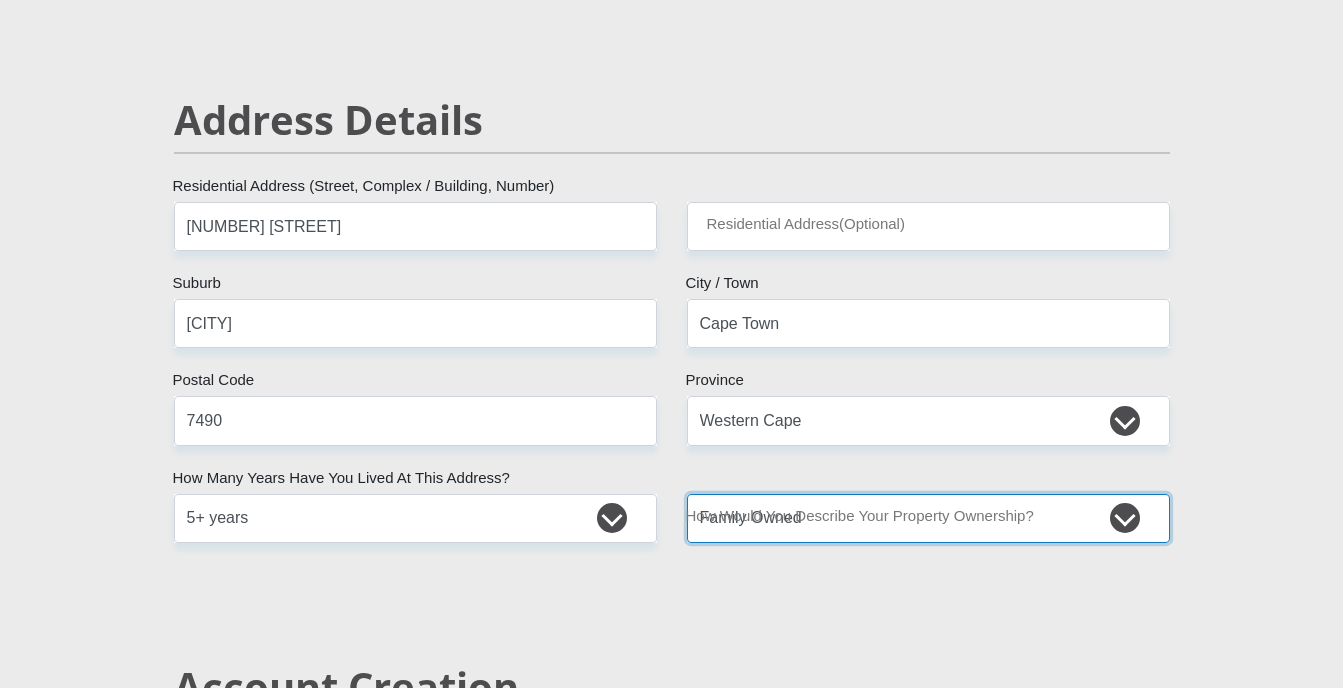 click on "Owned
Rented
Family Owned
Company Dwelling" at bounding box center (928, 518) 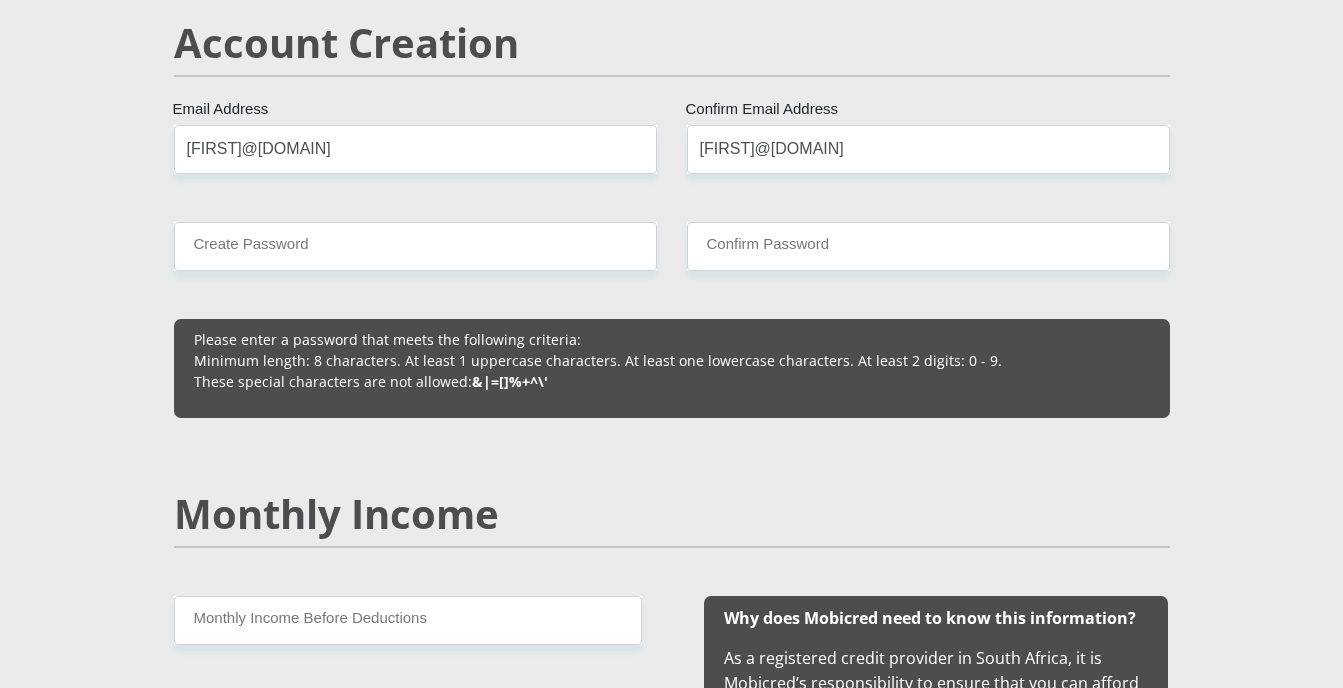 scroll, scrollTop: 1484, scrollLeft: 0, axis: vertical 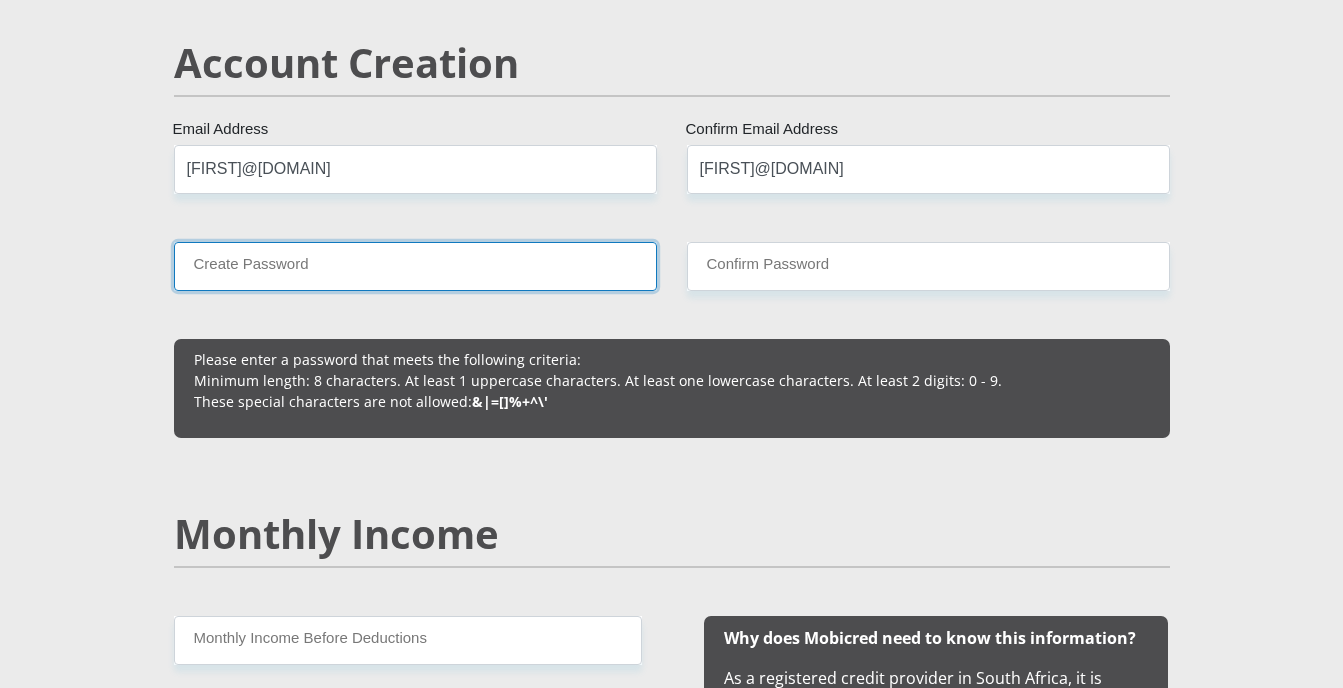 click on "Create Password" at bounding box center (415, 266) 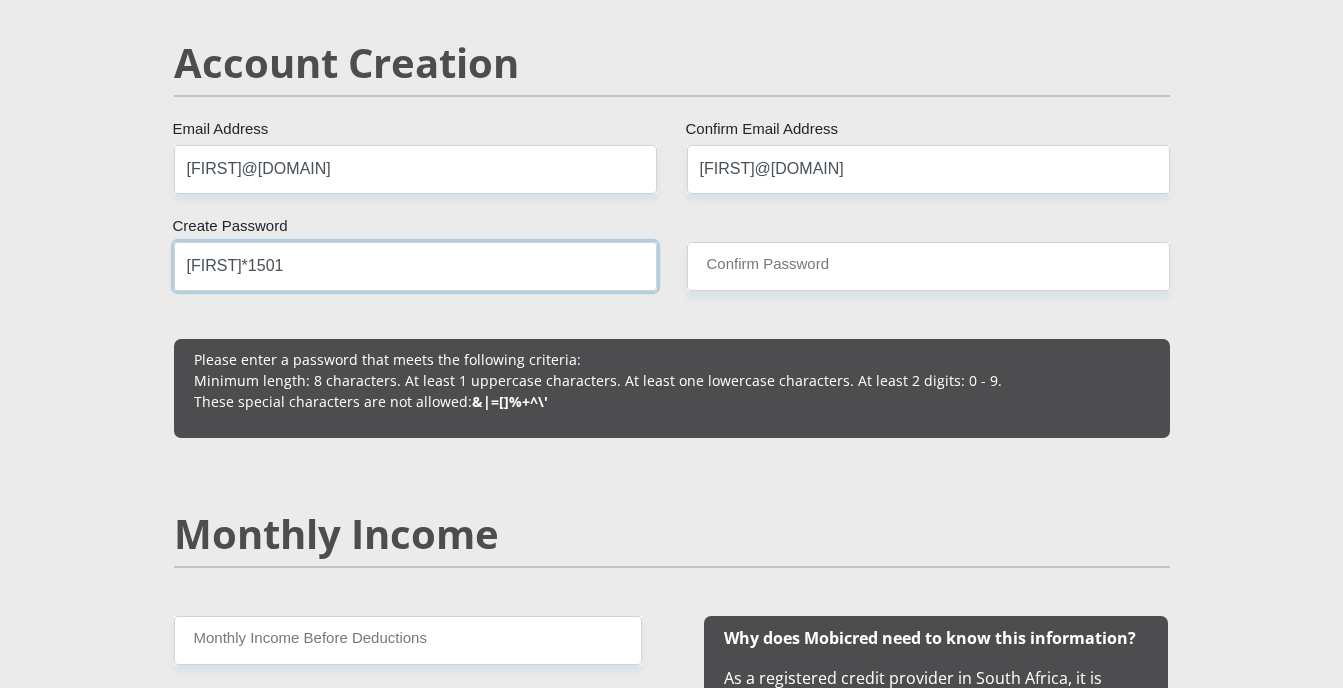type on "[FIRST]*1501" 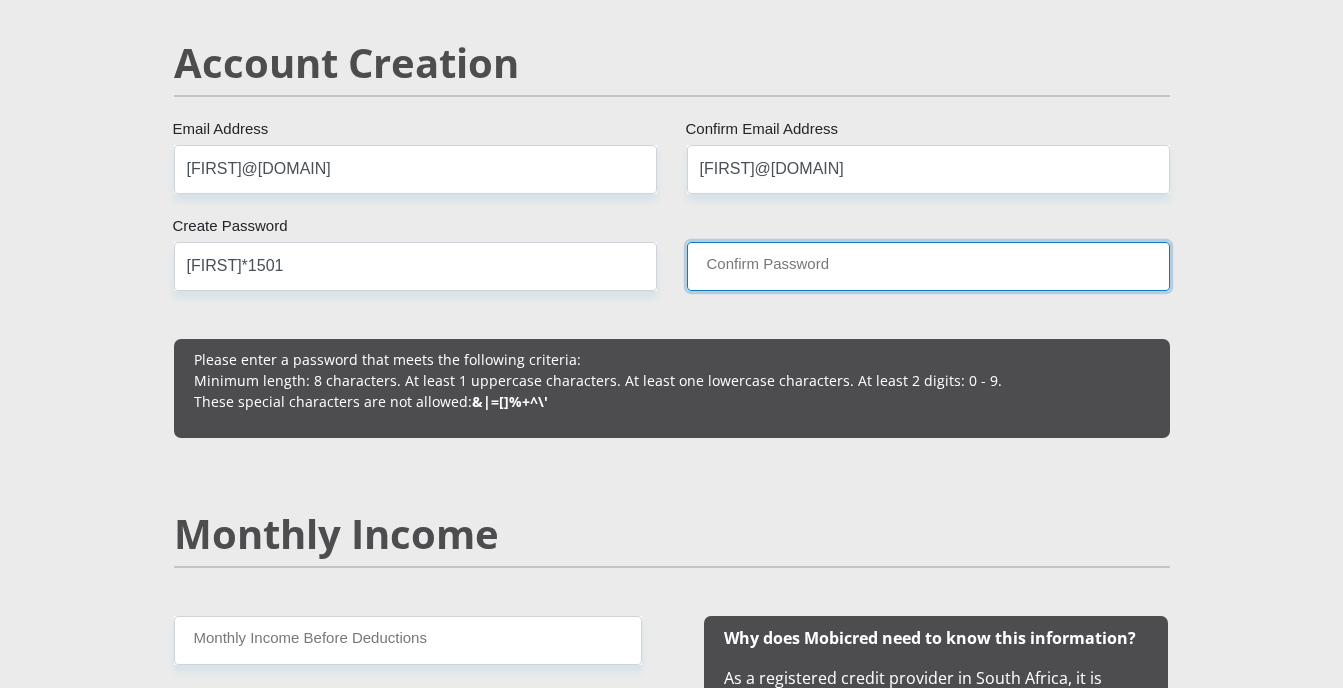 click on "Confirm Password" at bounding box center (928, 266) 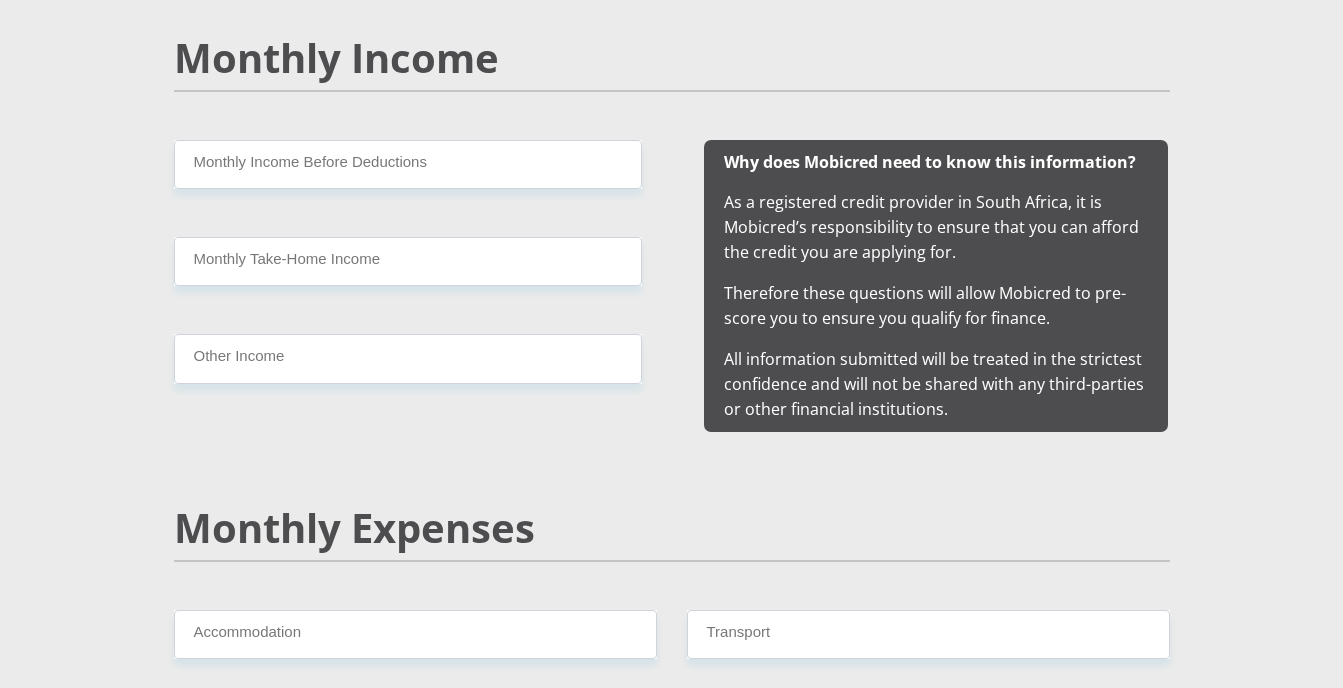scroll, scrollTop: 1920, scrollLeft: 0, axis: vertical 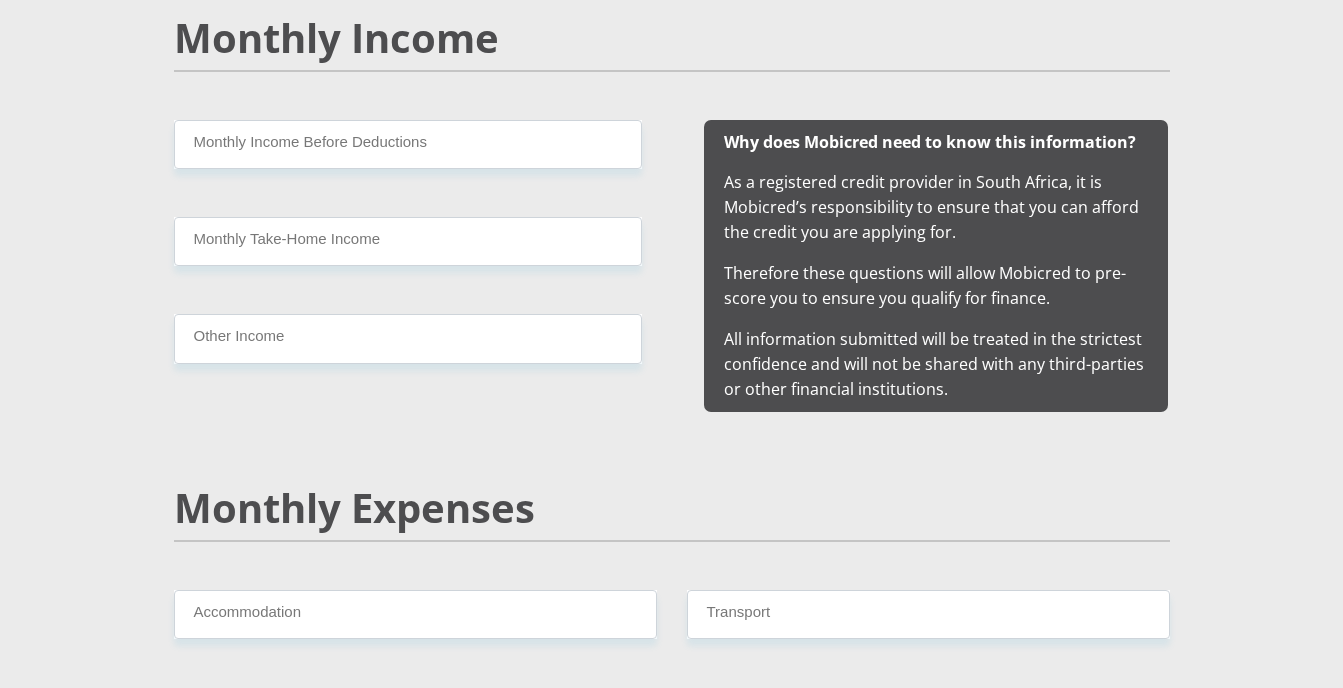 type on "[FIRST]*1501" 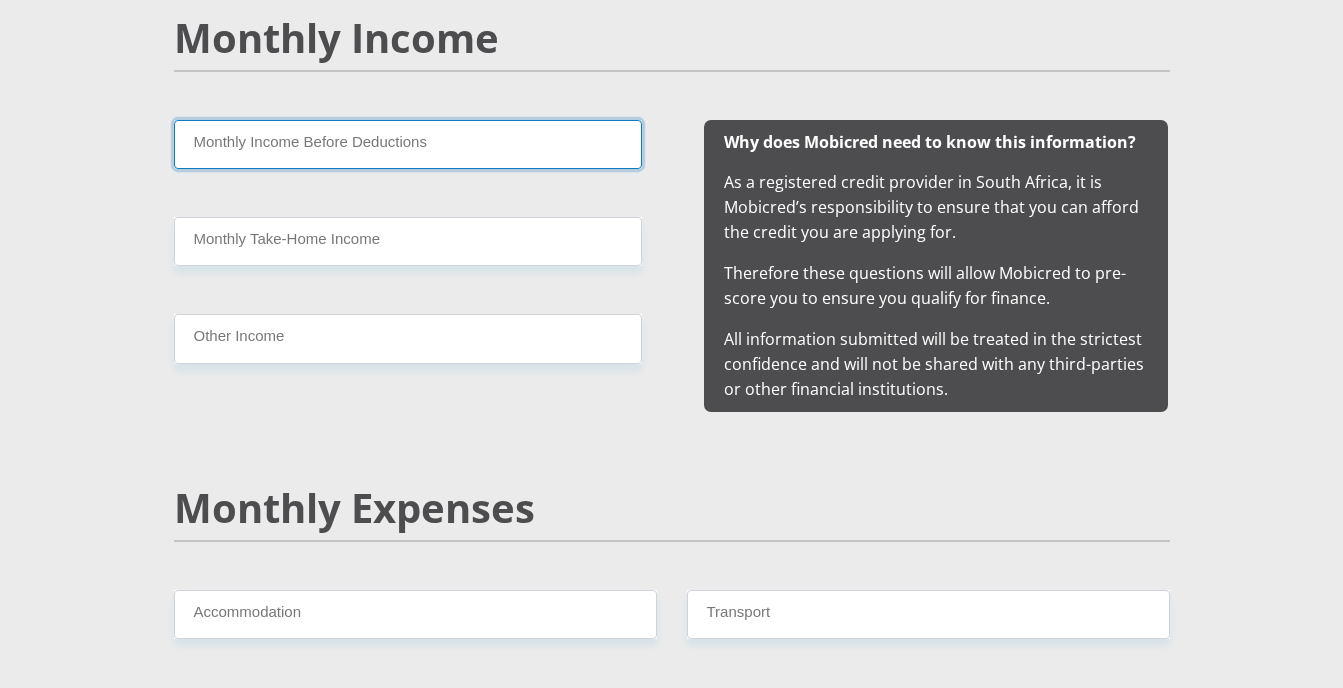 click on "Monthly Income Before Deductions" at bounding box center [408, 144] 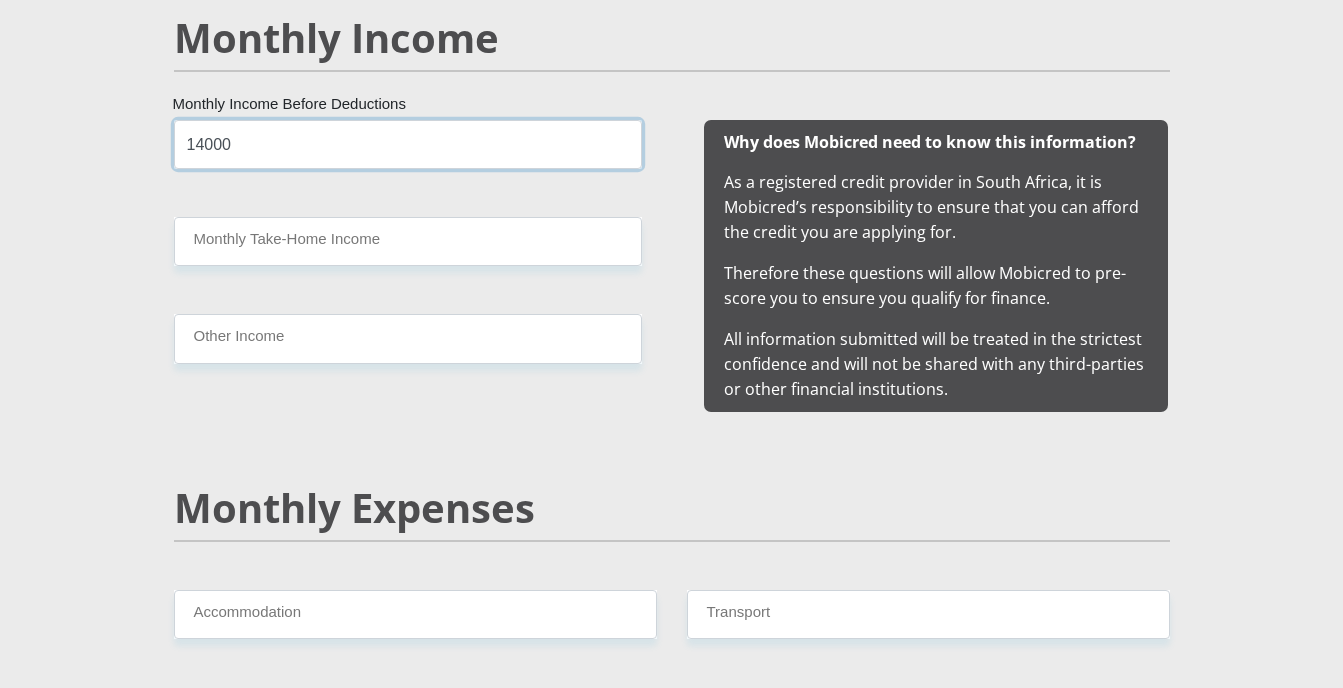 type on "14000" 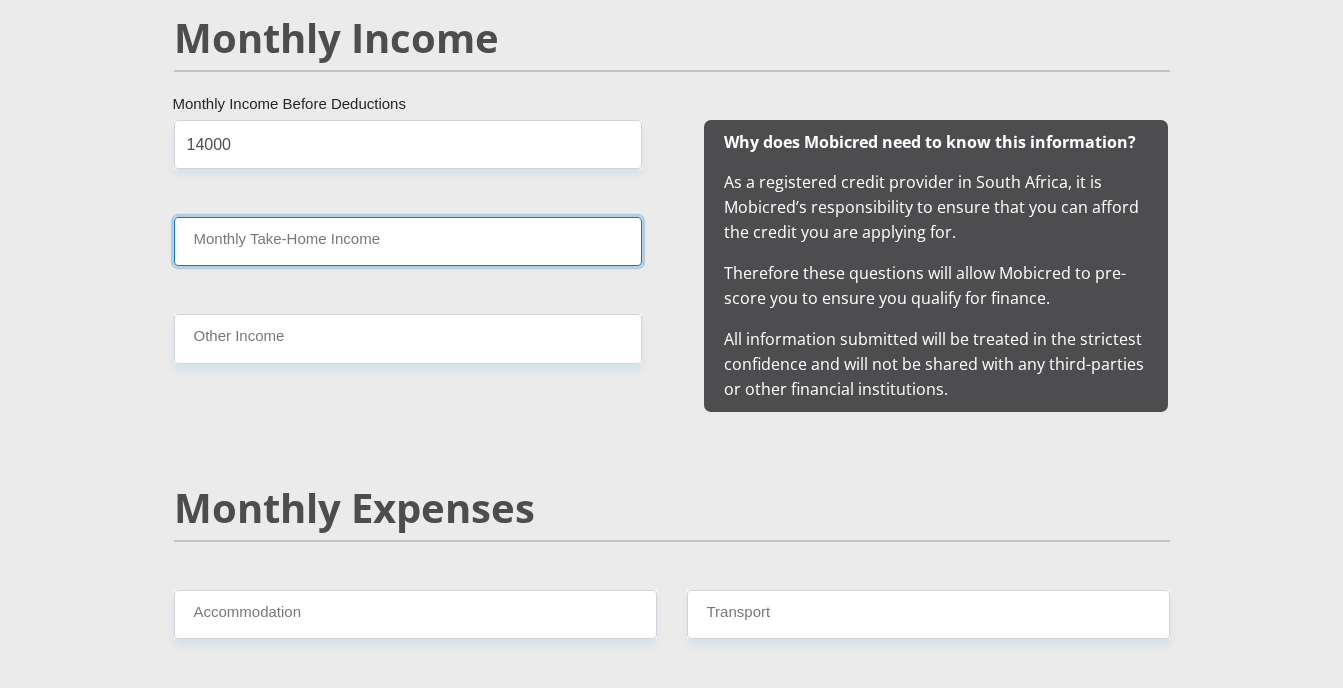 click on "Monthly Take-Home Income" at bounding box center [408, 241] 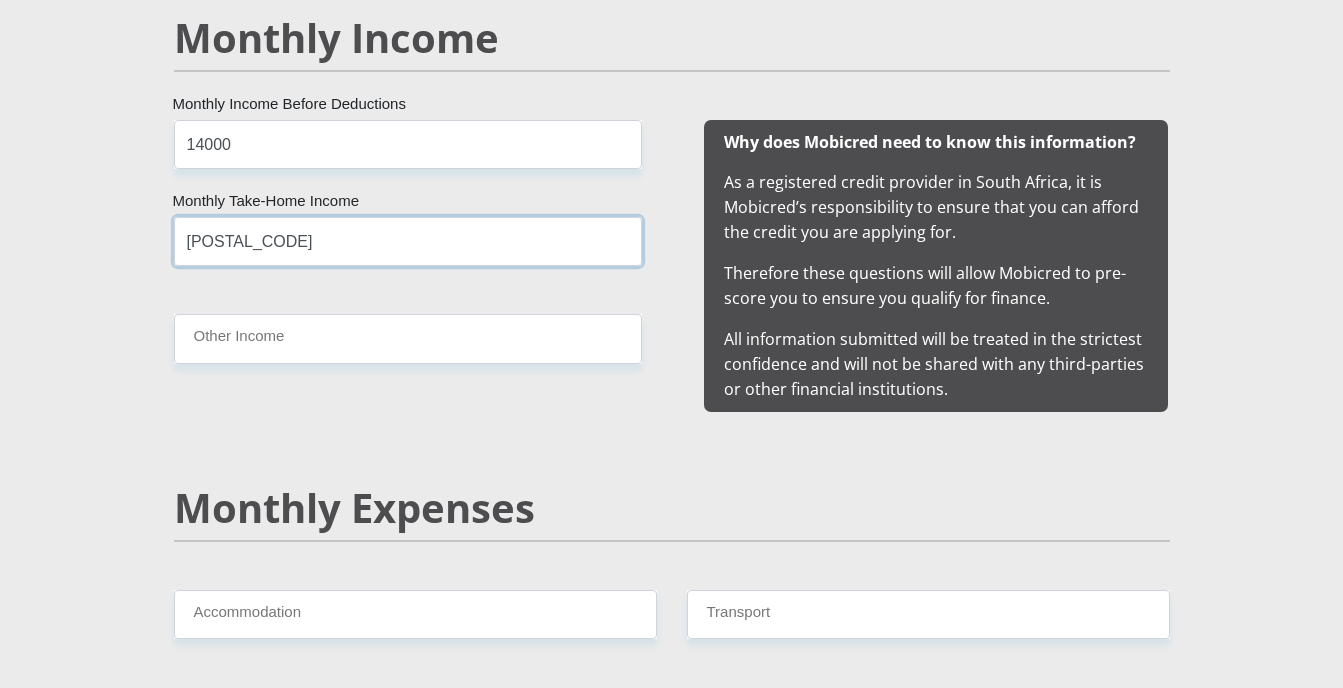 type on "[POSTAL_CODE]" 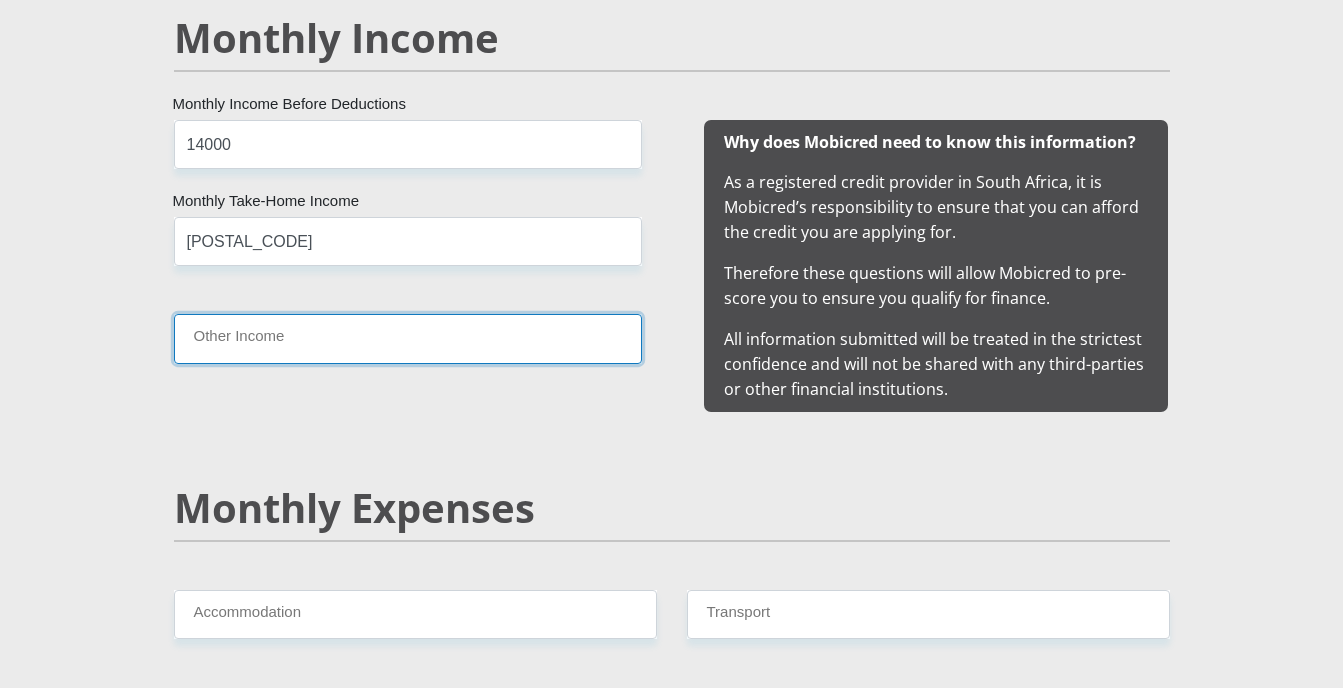 click on "Other Income" at bounding box center (408, 338) 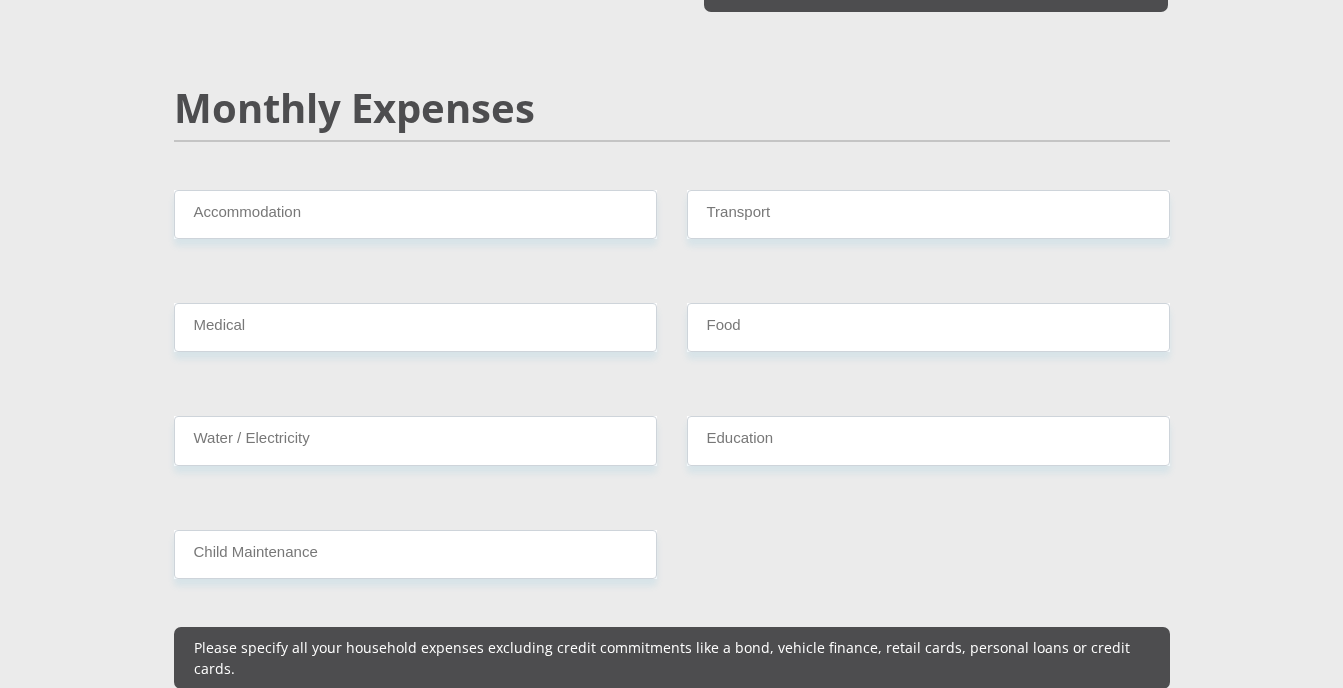 scroll, scrollTop: 2360, scrollLeft: 0, axis: vertical 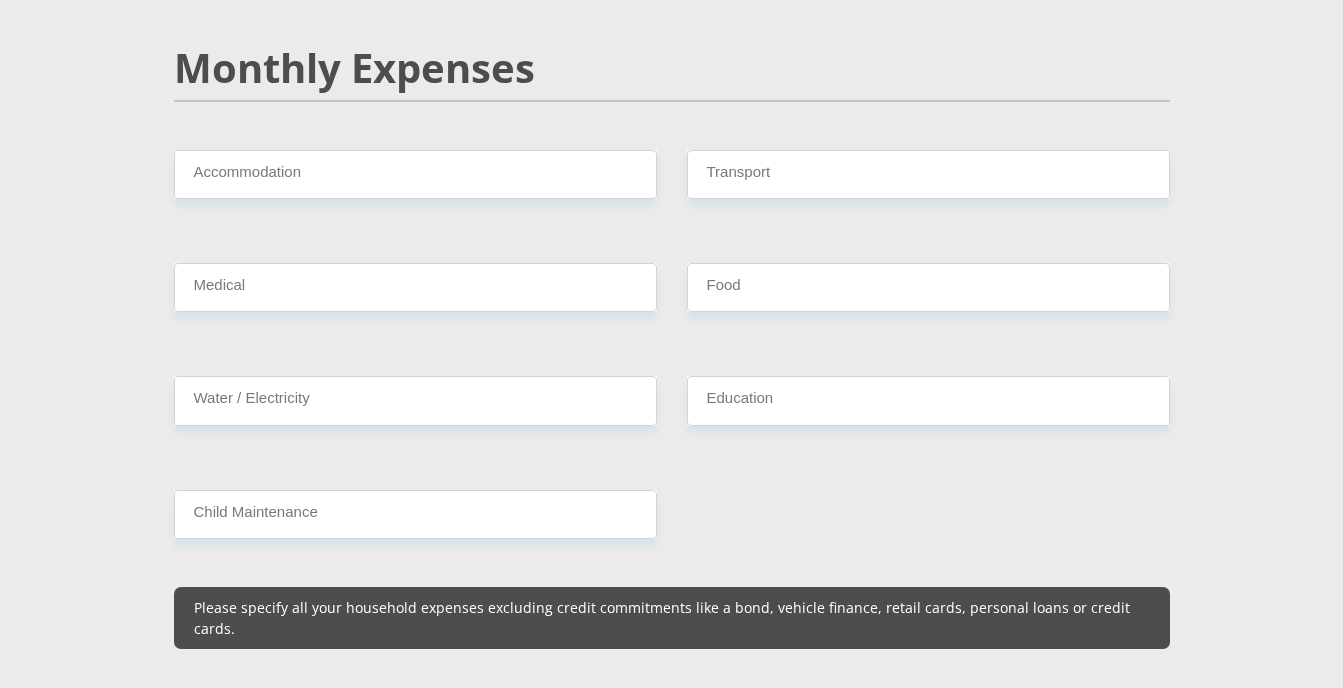 type on "1500" 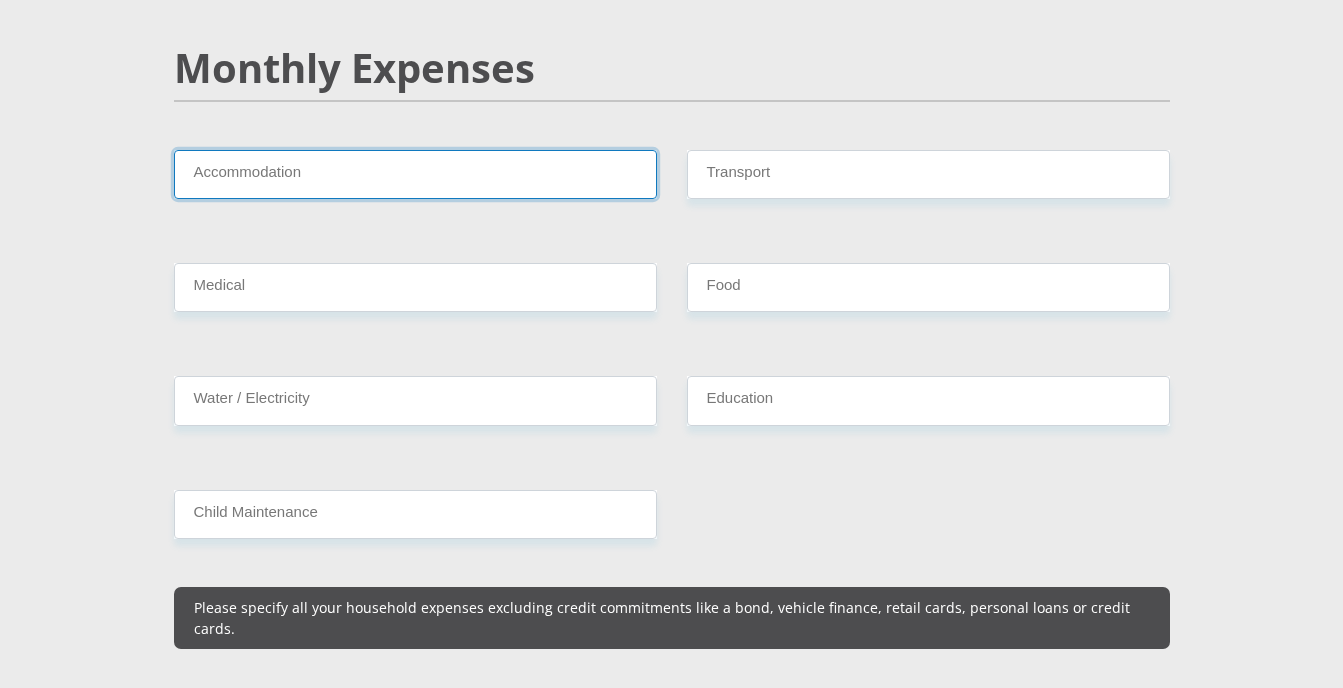 click on "Accommodation" at bounding box center [415, 174] 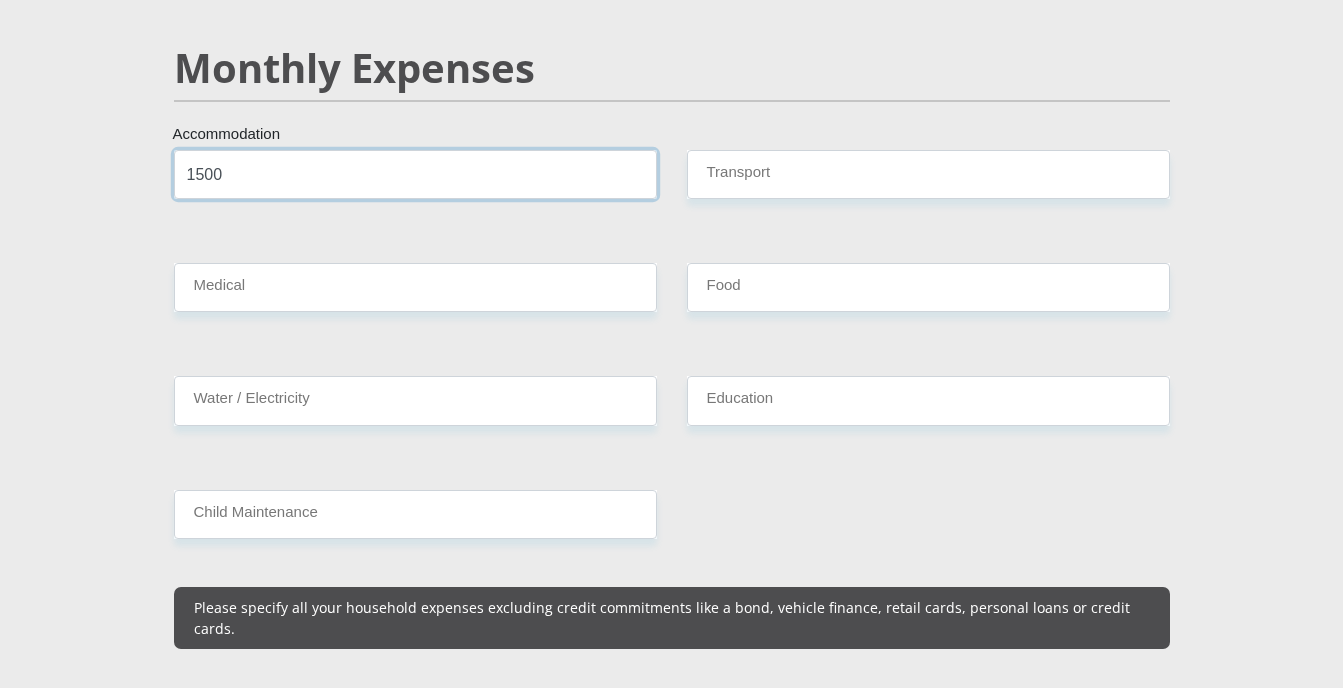 type on "1500" 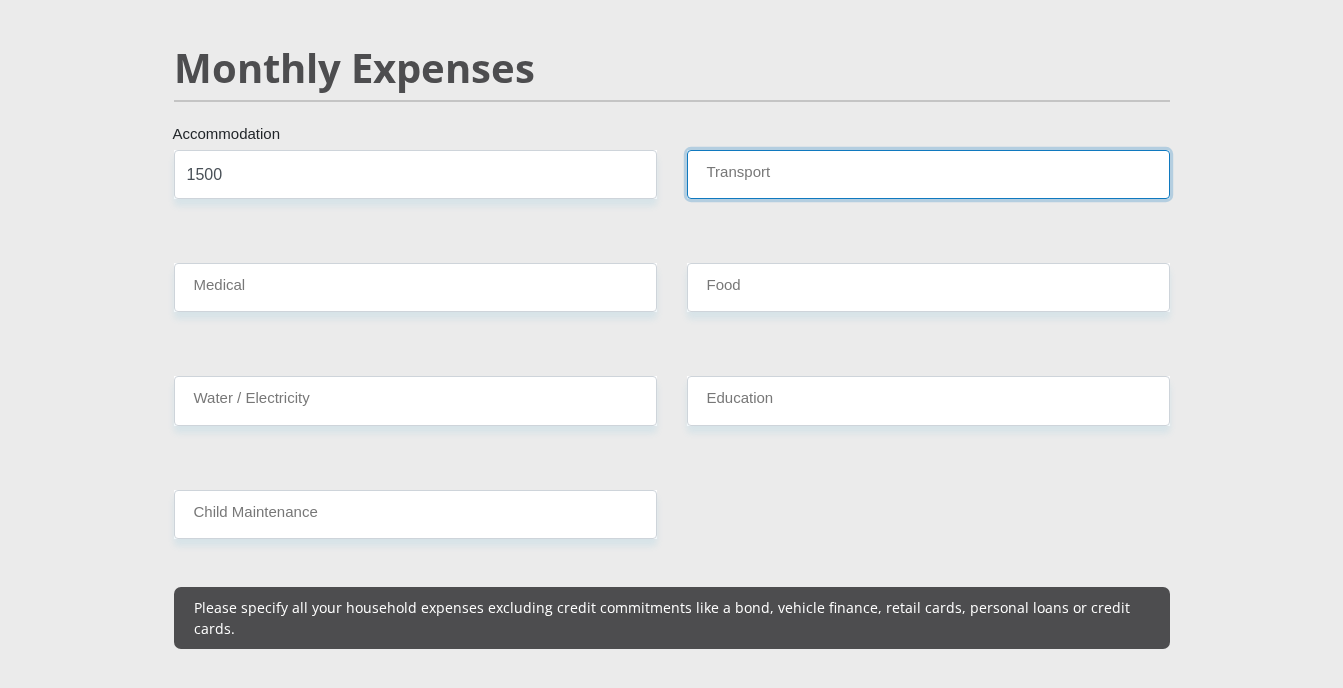 click on "Transport" at bounding box center (928, 174) 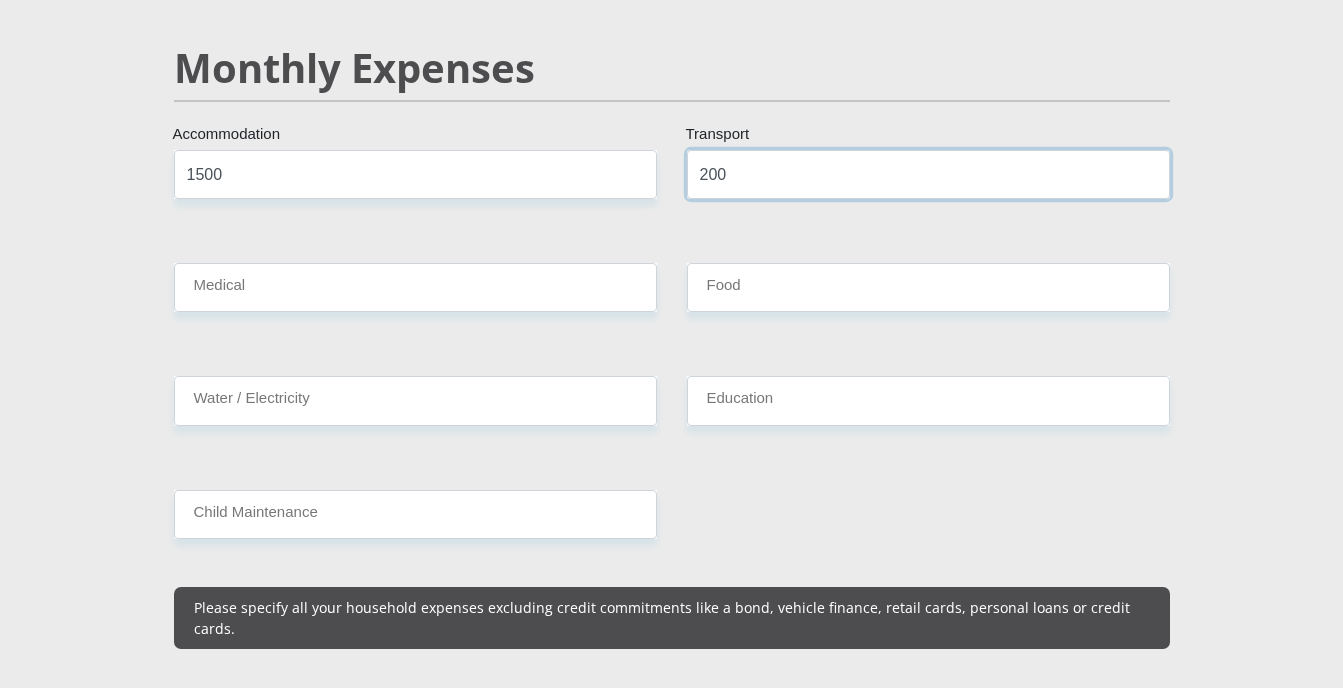 type on "200" 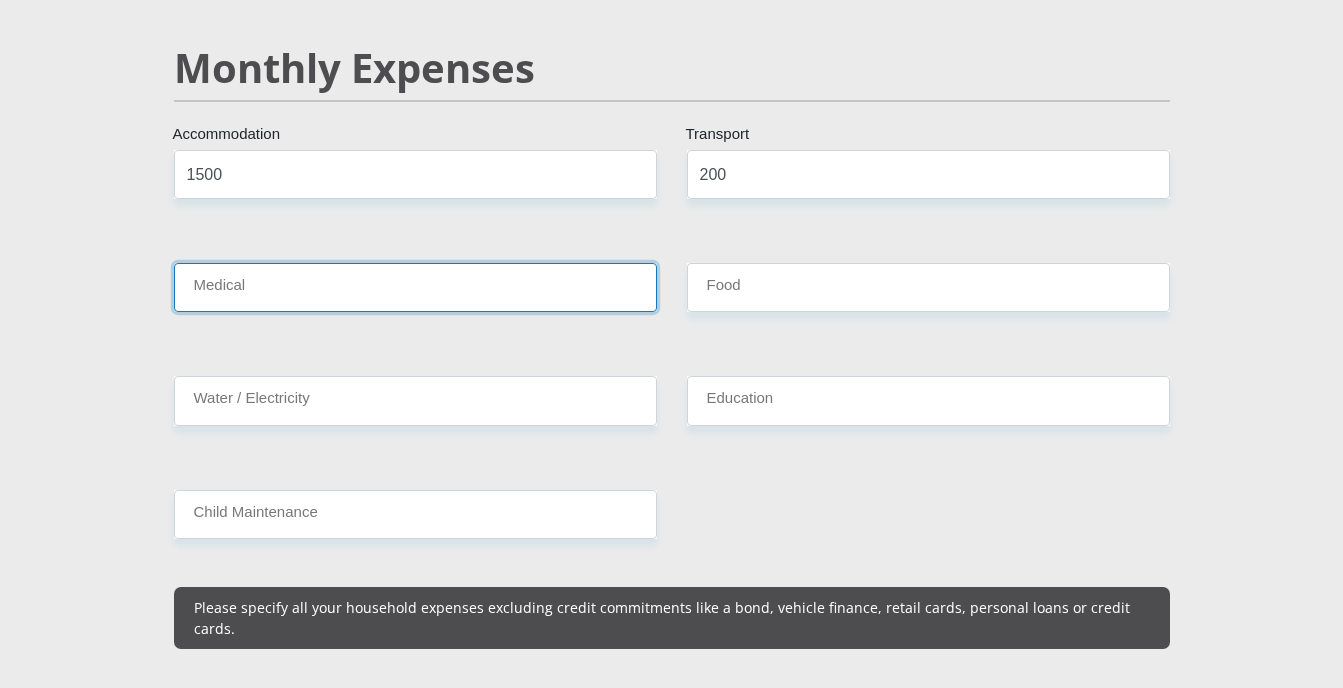 click on "Medical" at bounding box center [415, 287] 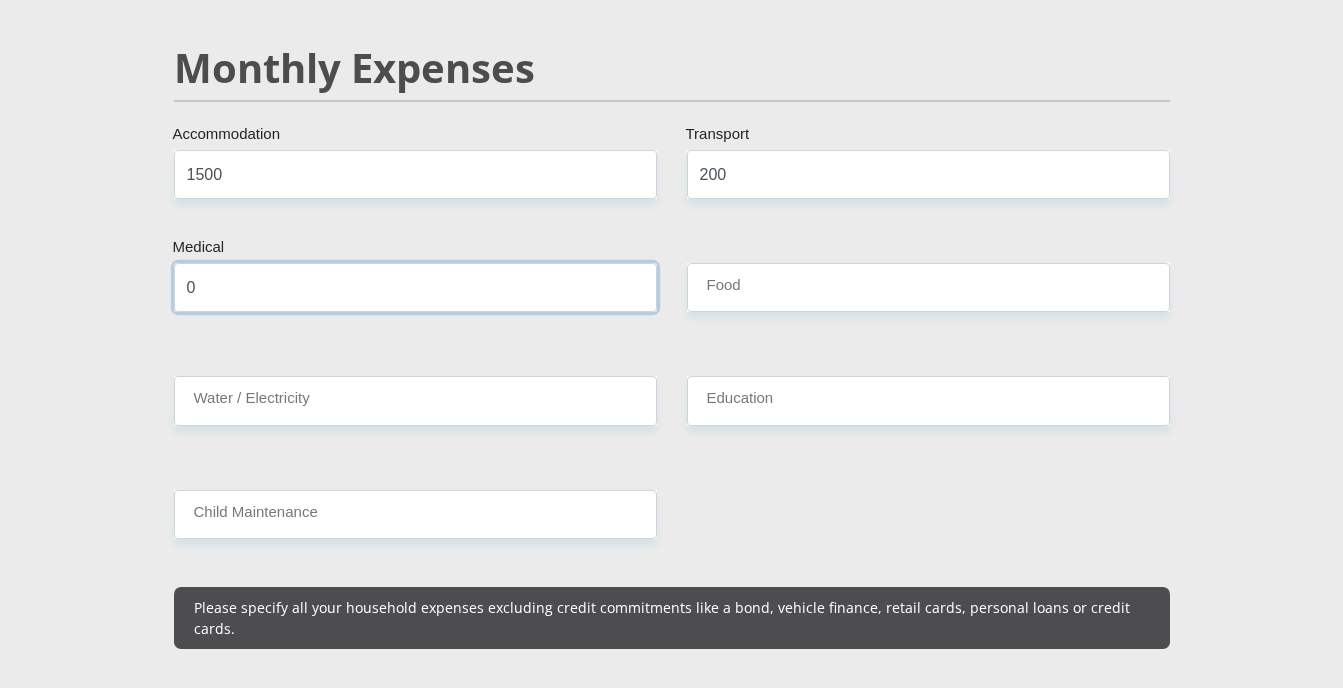 type on "0" 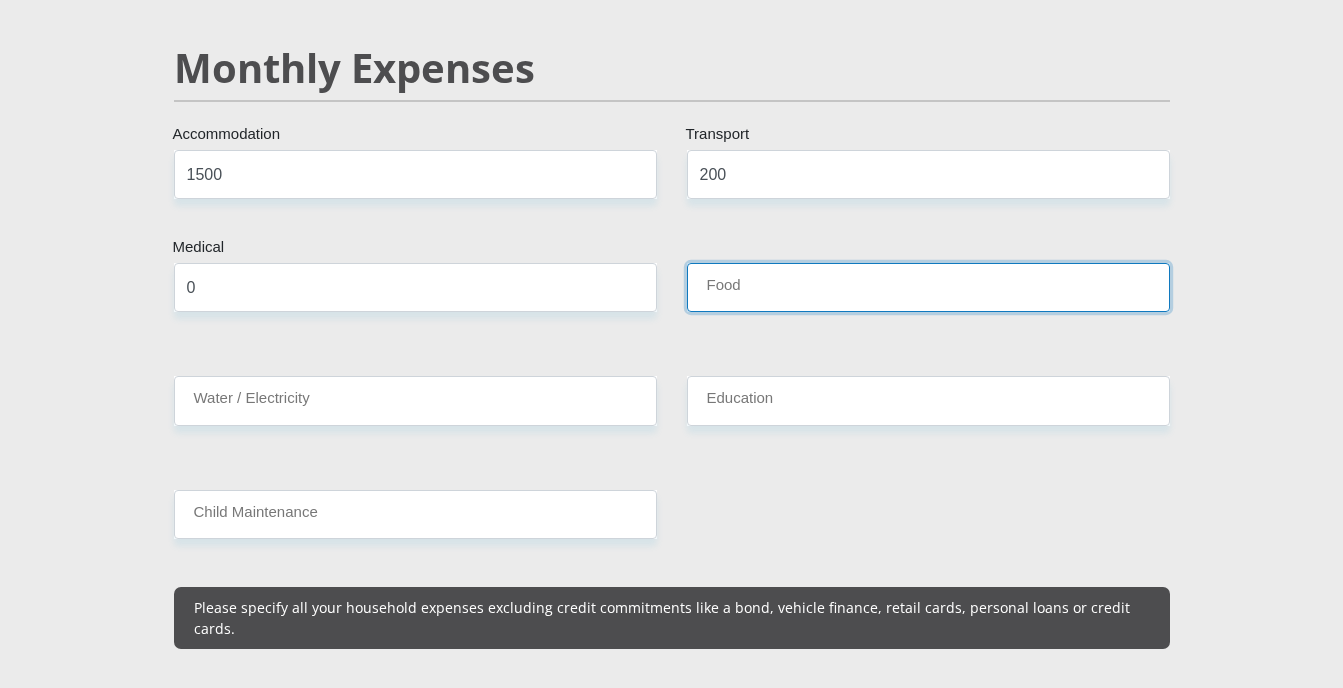 click on "Food" at bounding box center [928, 287] 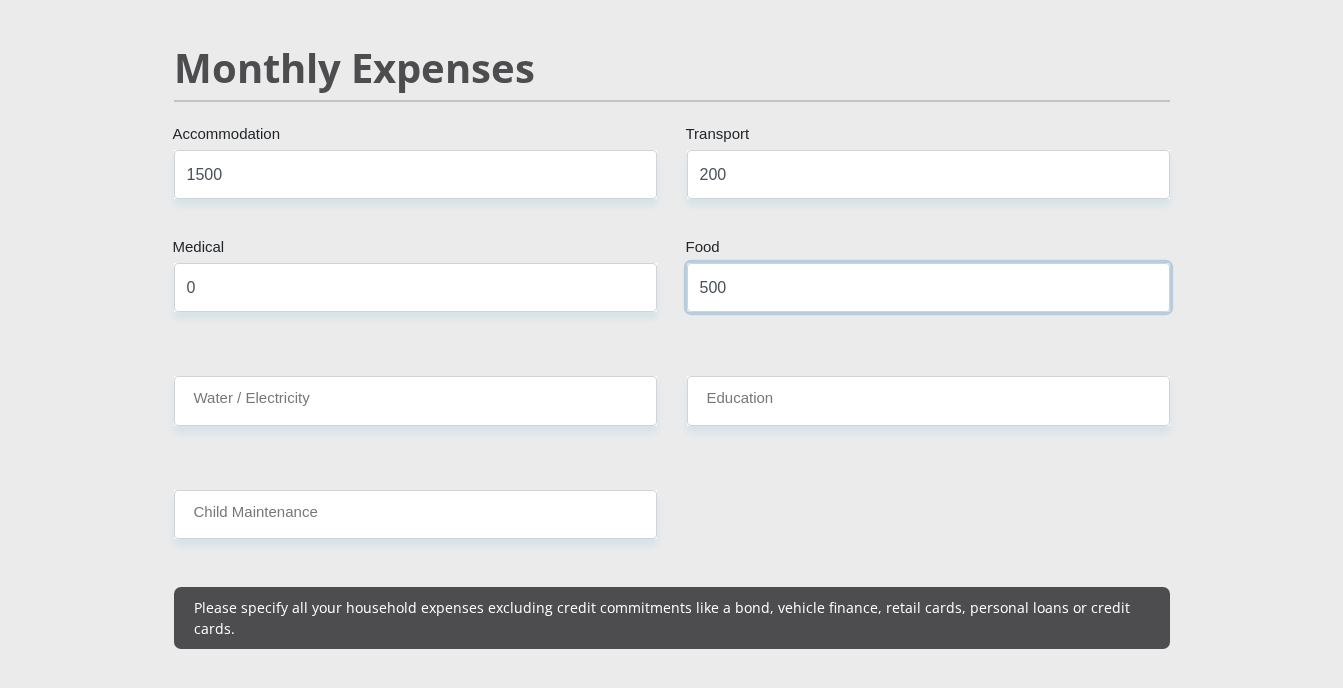 type on "500" 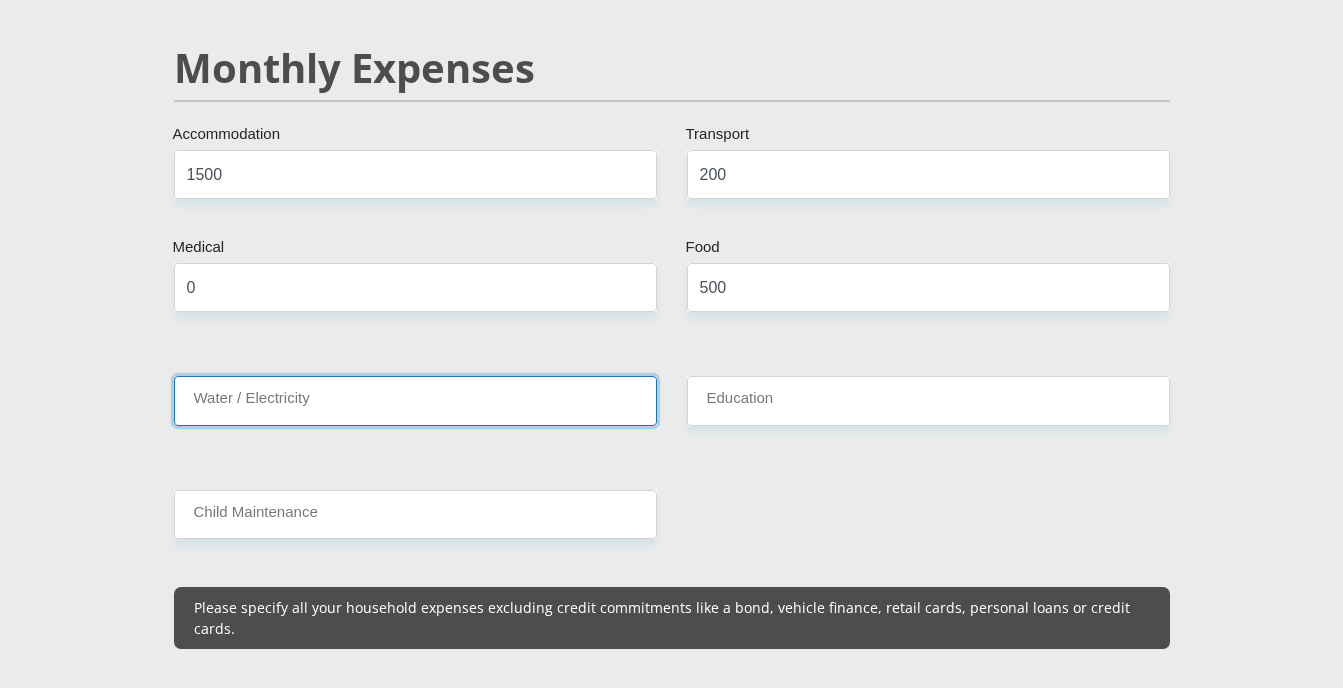 click on "Water / Electricity" at bounding box center (415, 400) 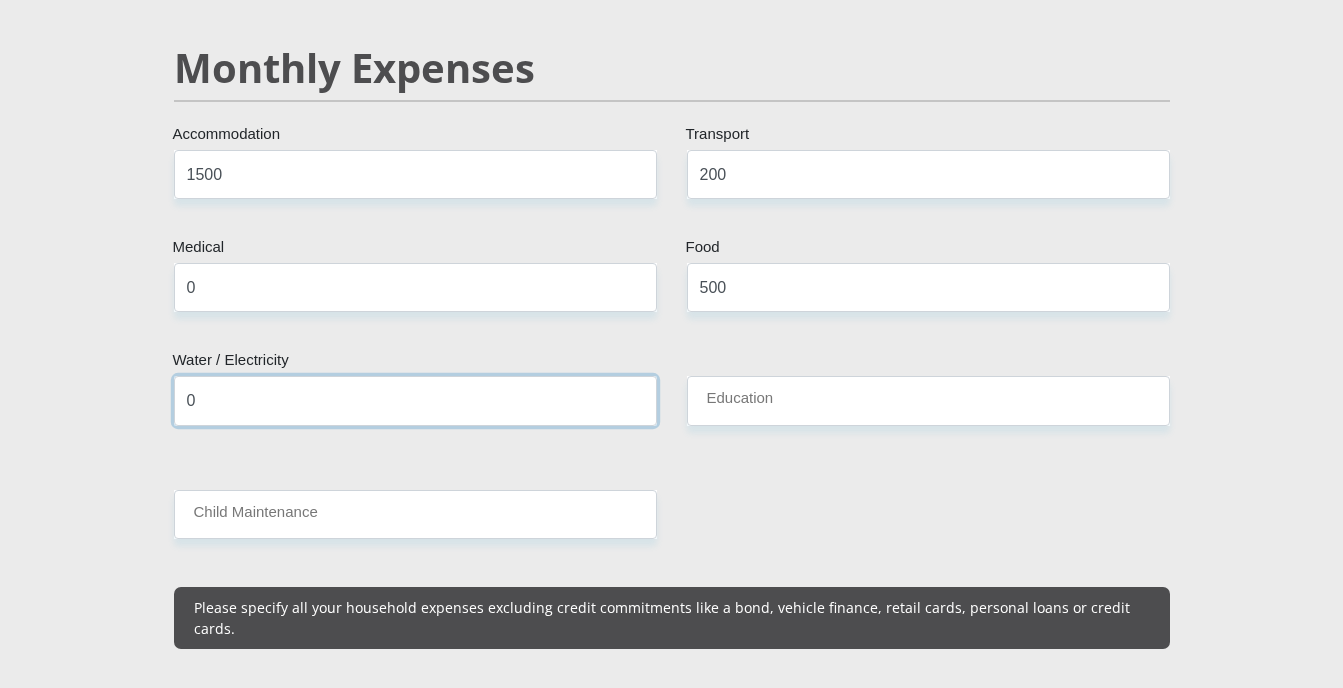 type on "0" 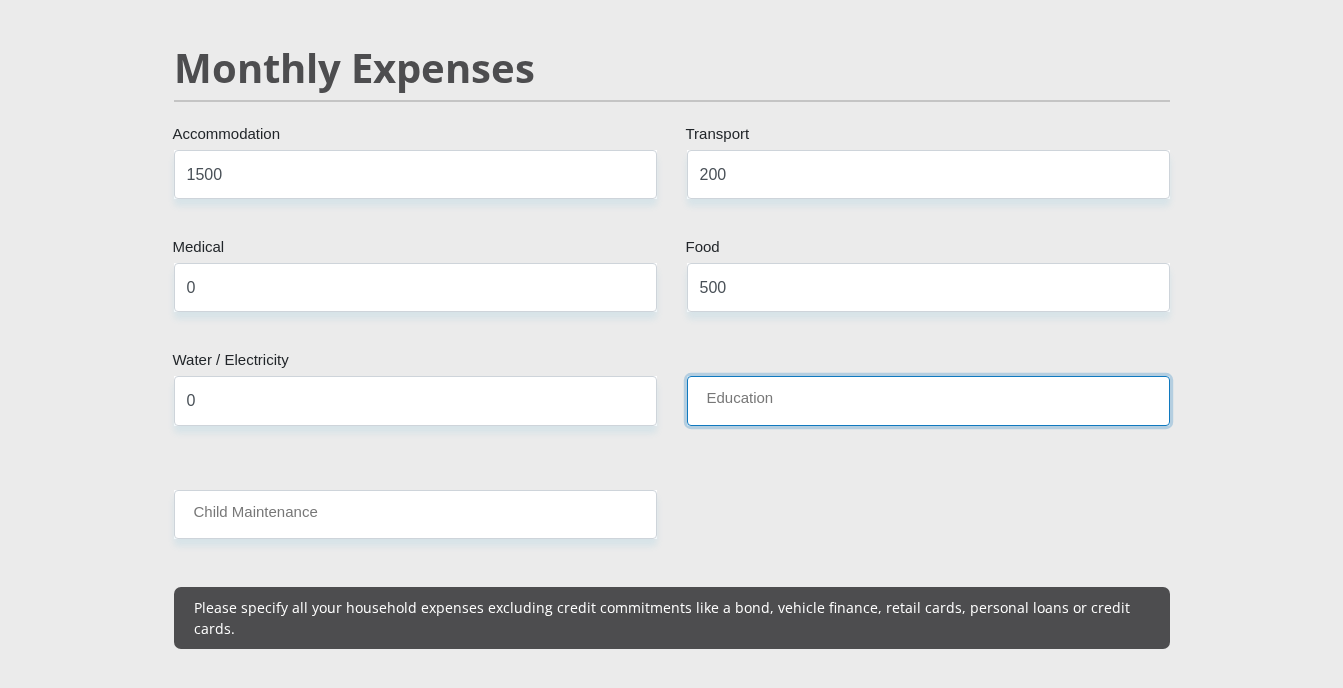 click on "Education" at bounding box center [928, 400] 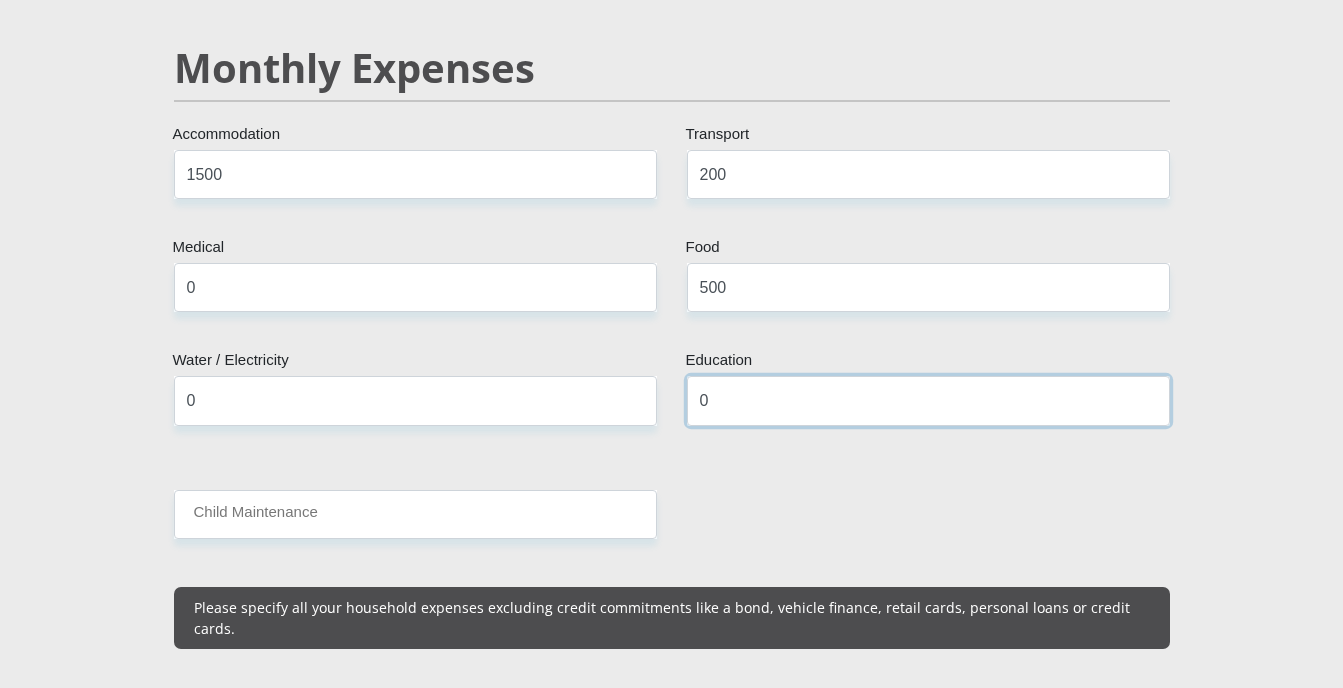 type on "0" 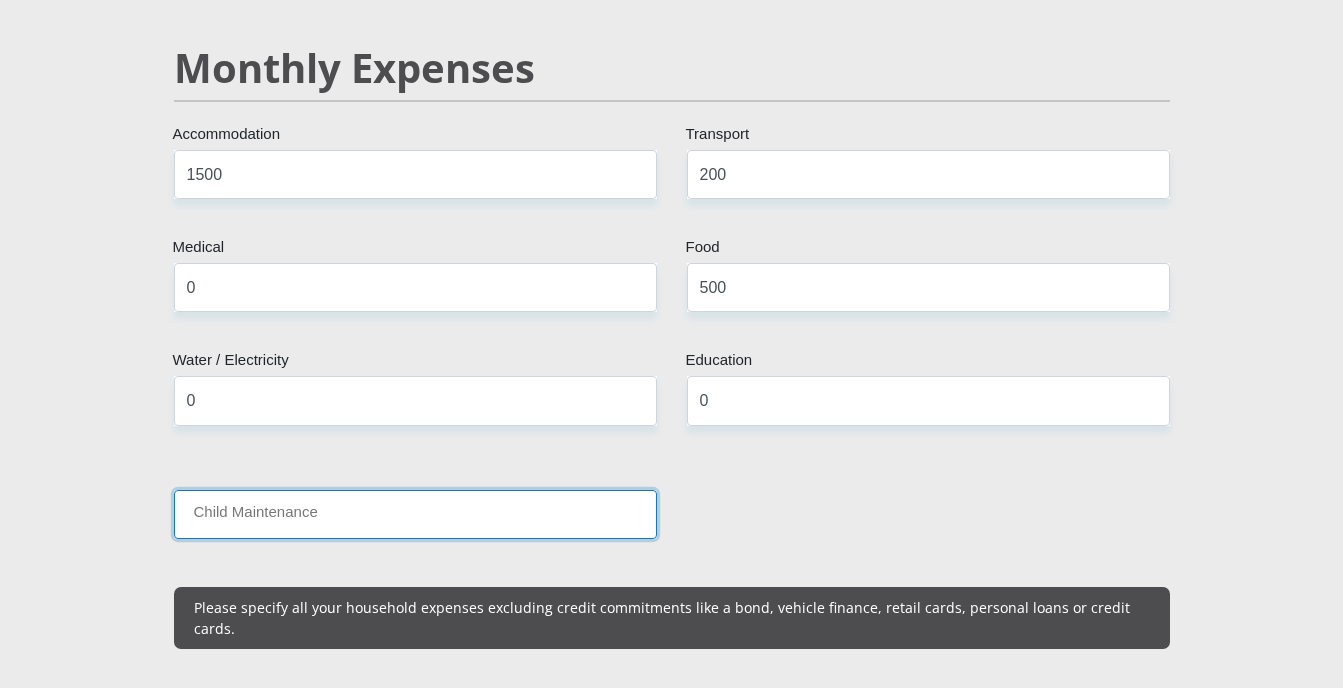 click on "Child Maintenance" at bounding box center (415, 514) 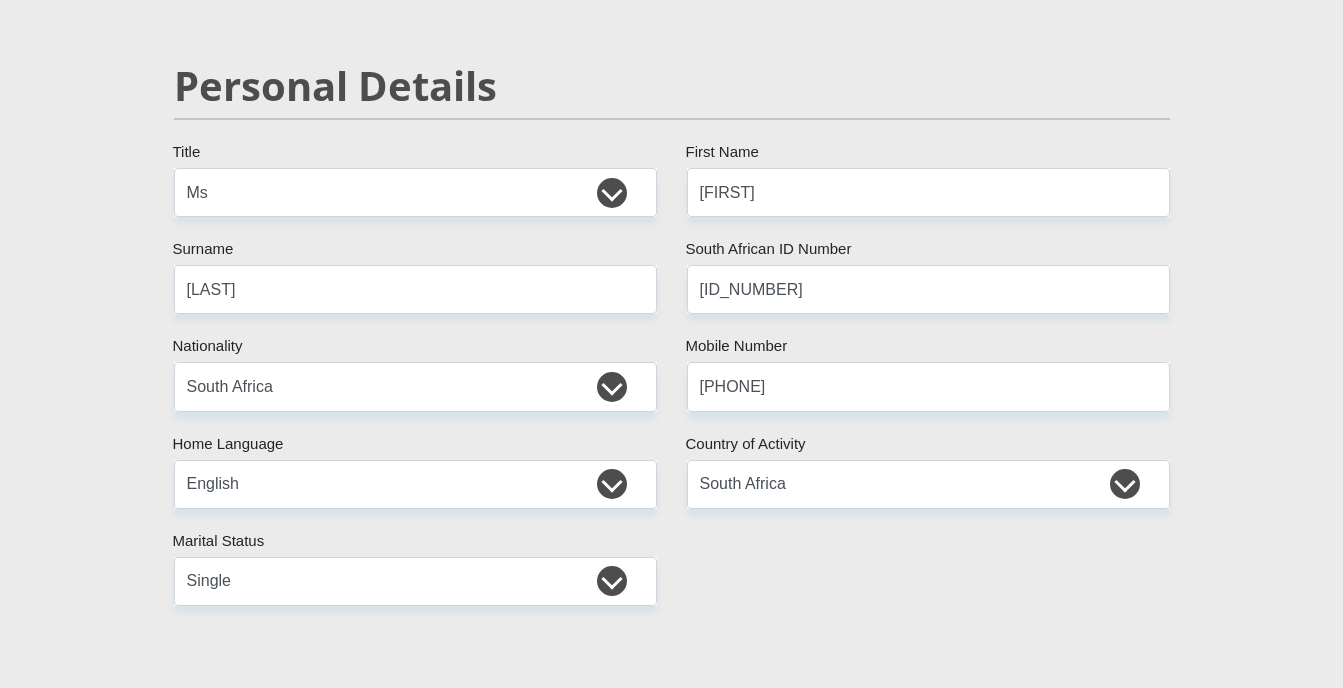 scroll, scrollTop: 158, scrollLeft: 0, axis: vertical 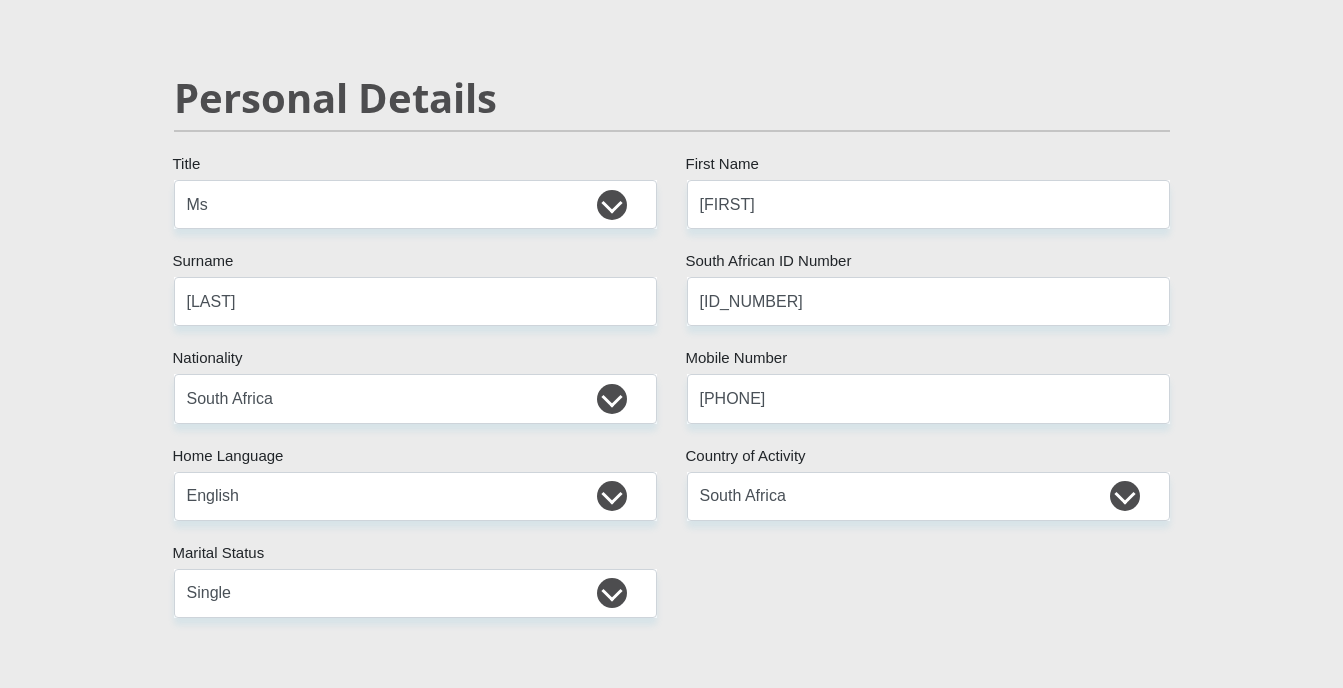 type on "0" 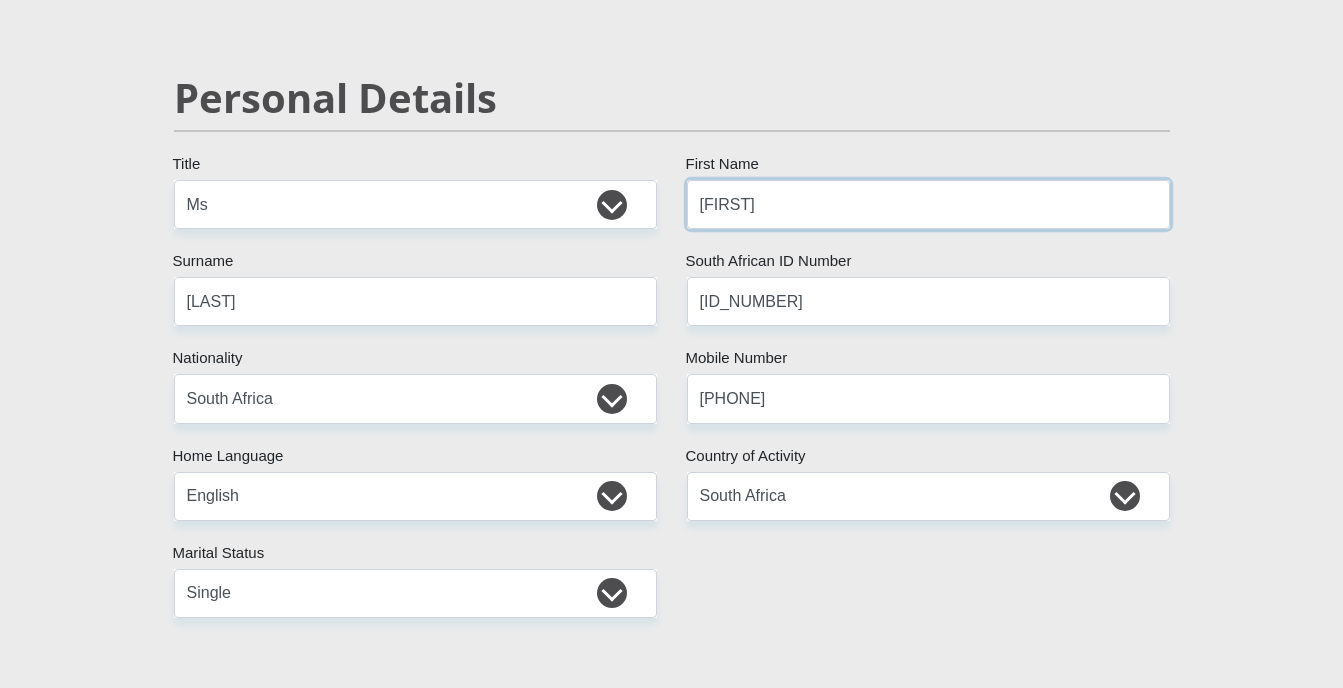 click on "[FIRST]" at bounding box center [928, 204] 